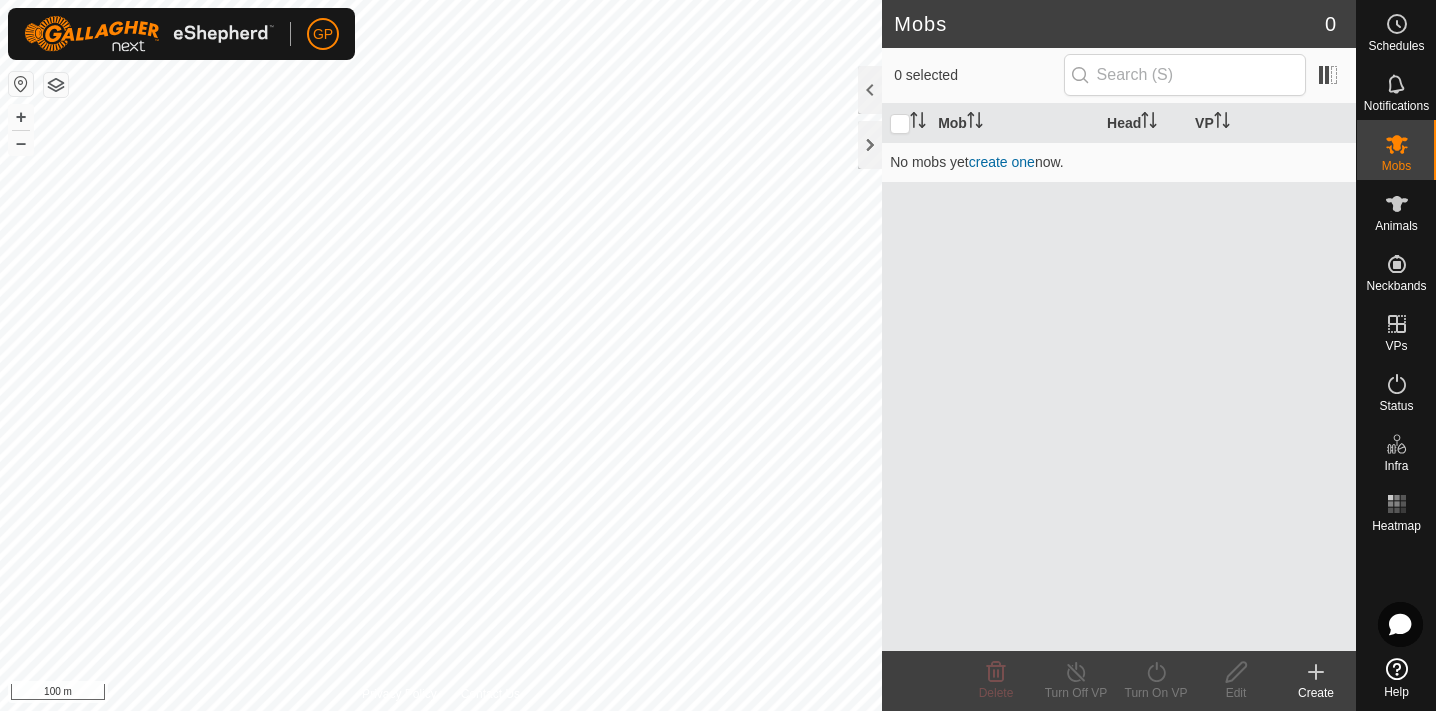scroll, scrollTop: 0, scrollLeft: 0, axis: both 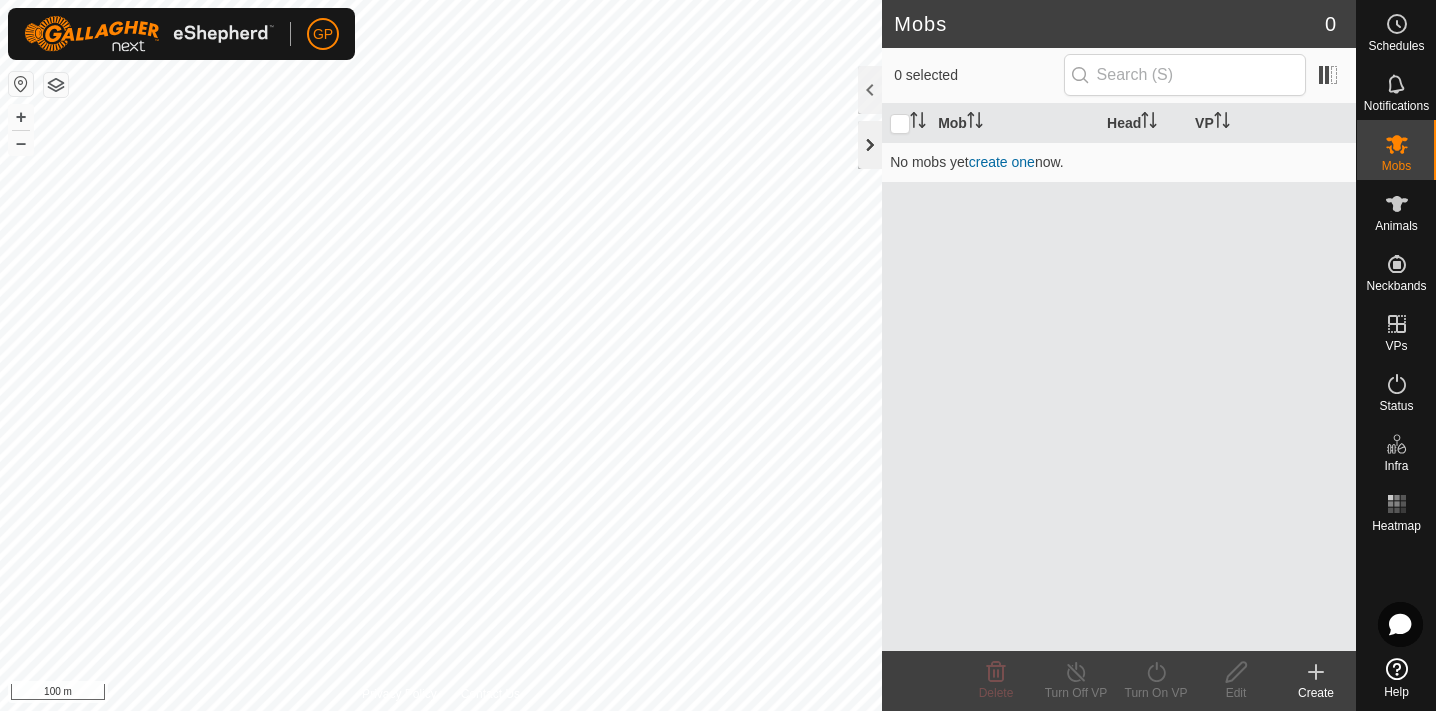 click 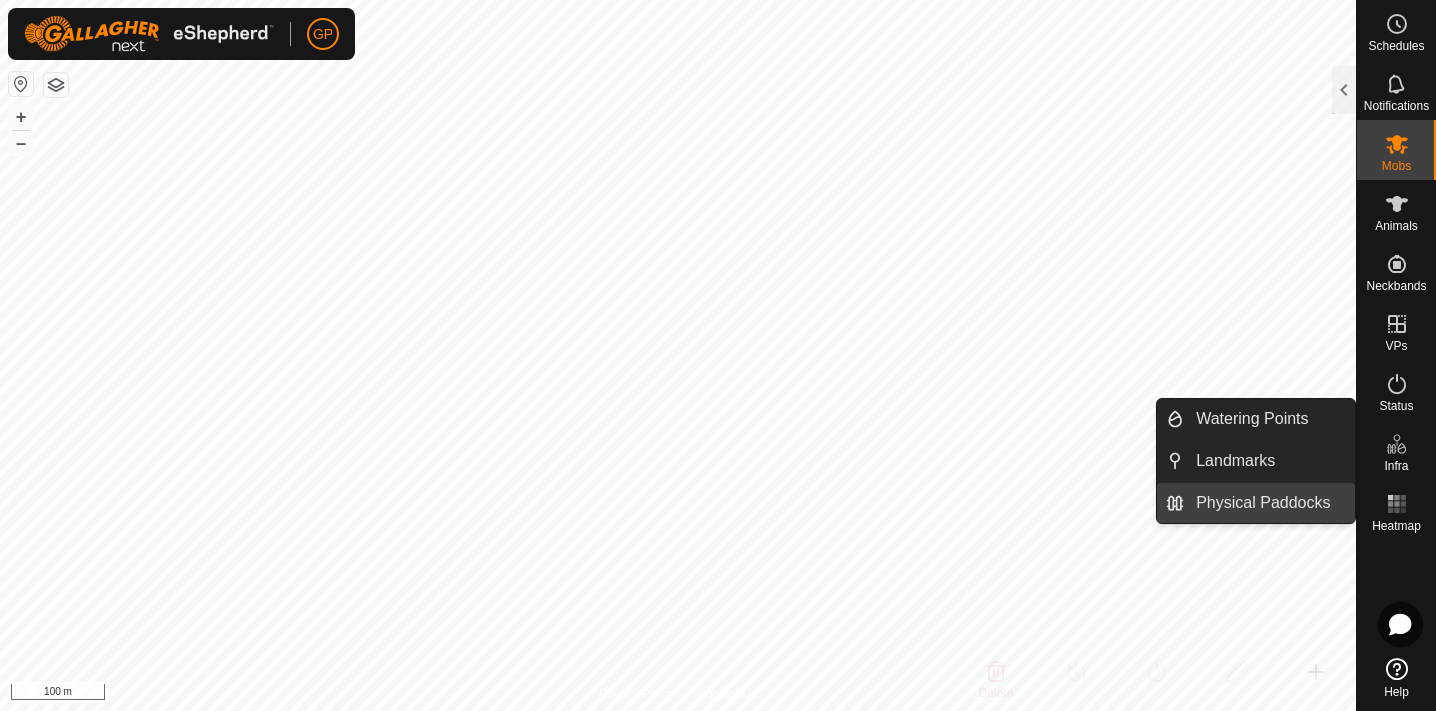 click on "Physical Paddocks" at bounding box center [1269, 503] 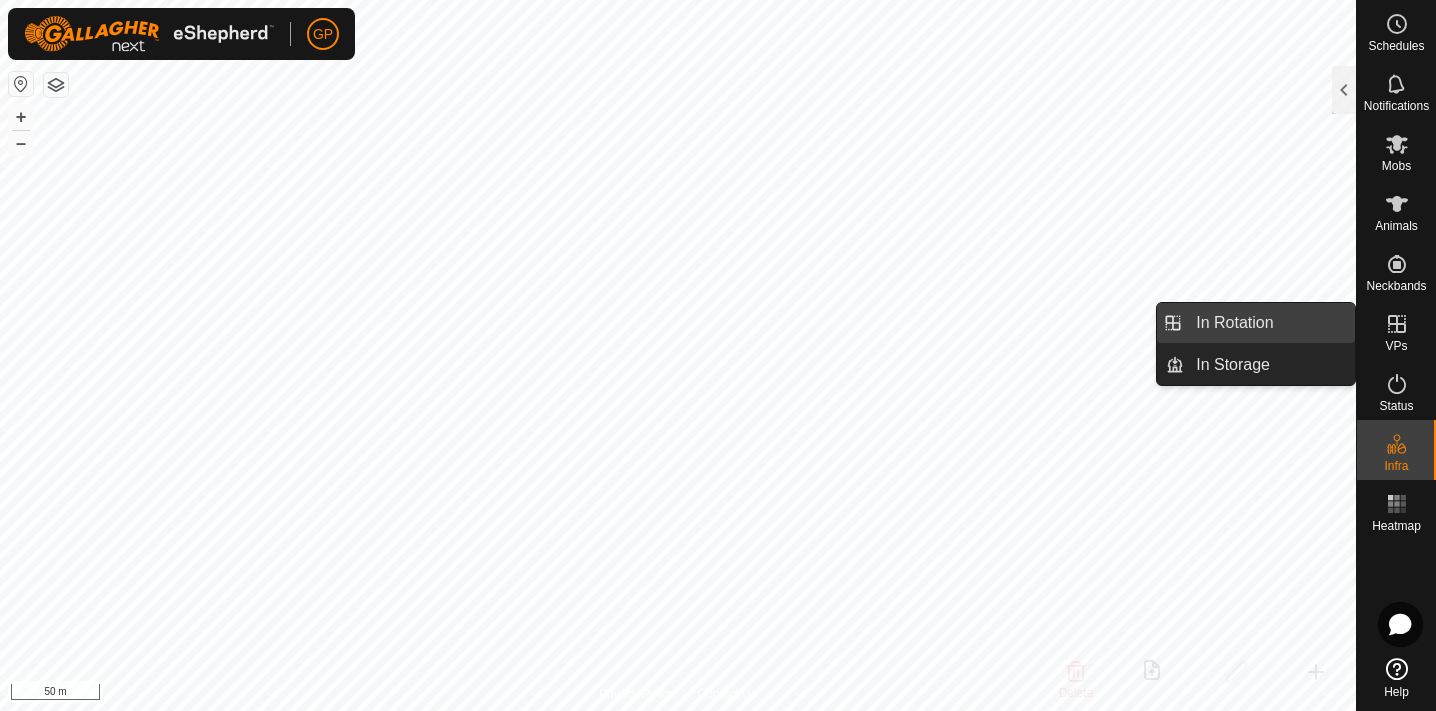 click on "In Rotation" at bounding box center (1269, 323) 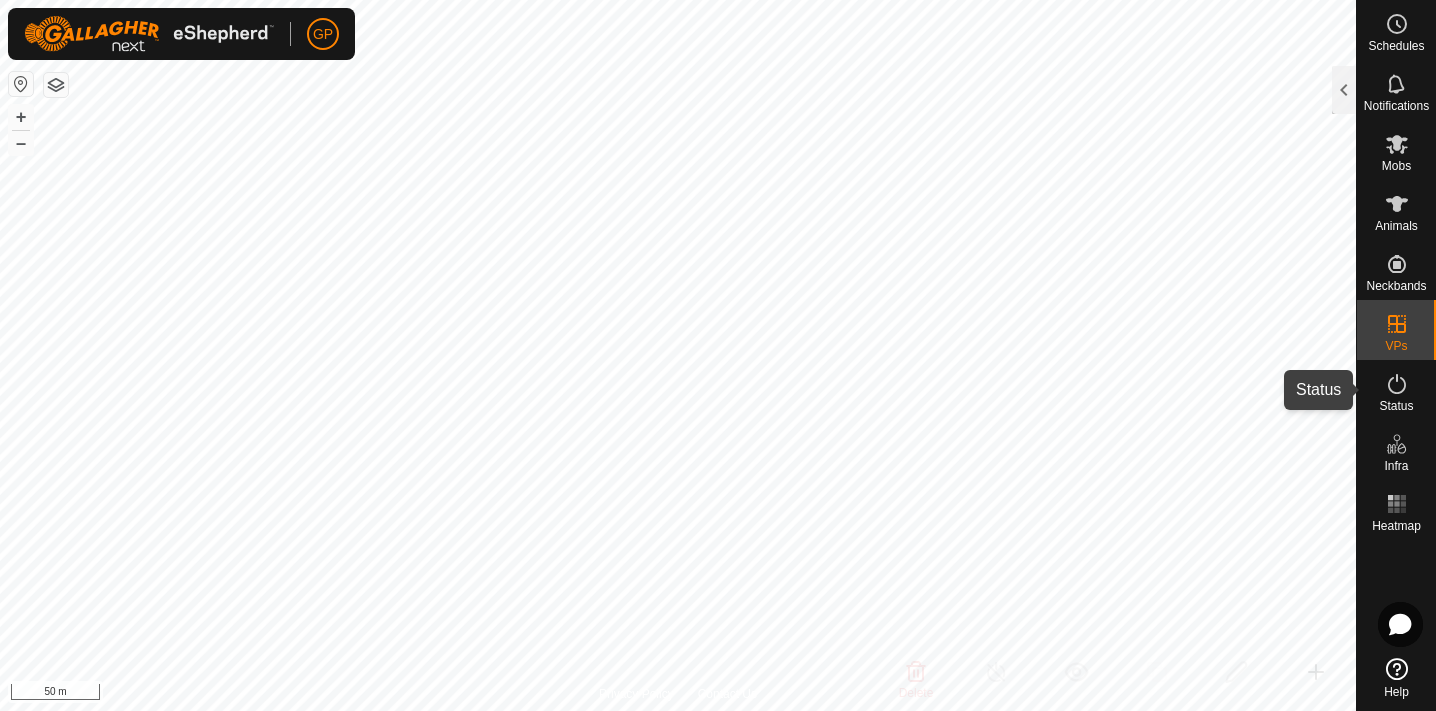 click at bounding box center [1397, 384] 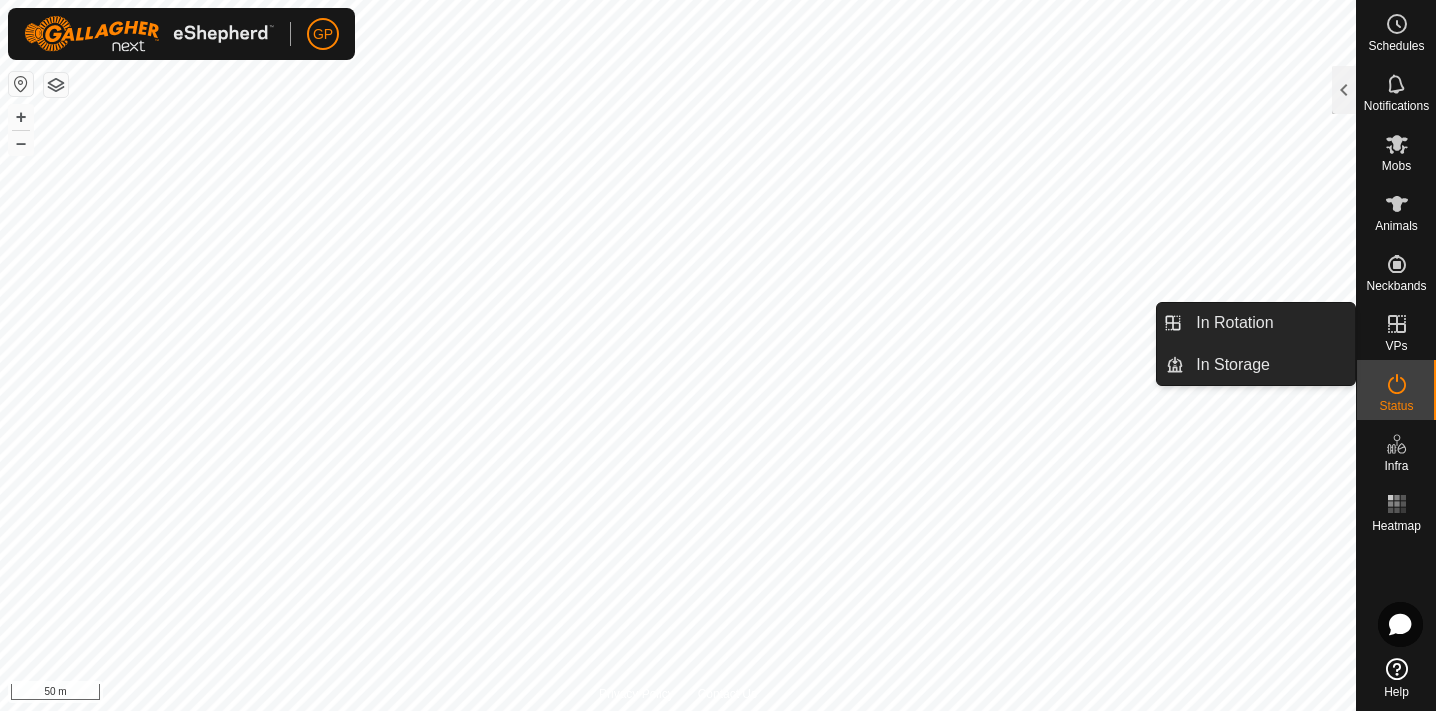 click at bounding box center (1397, 324) 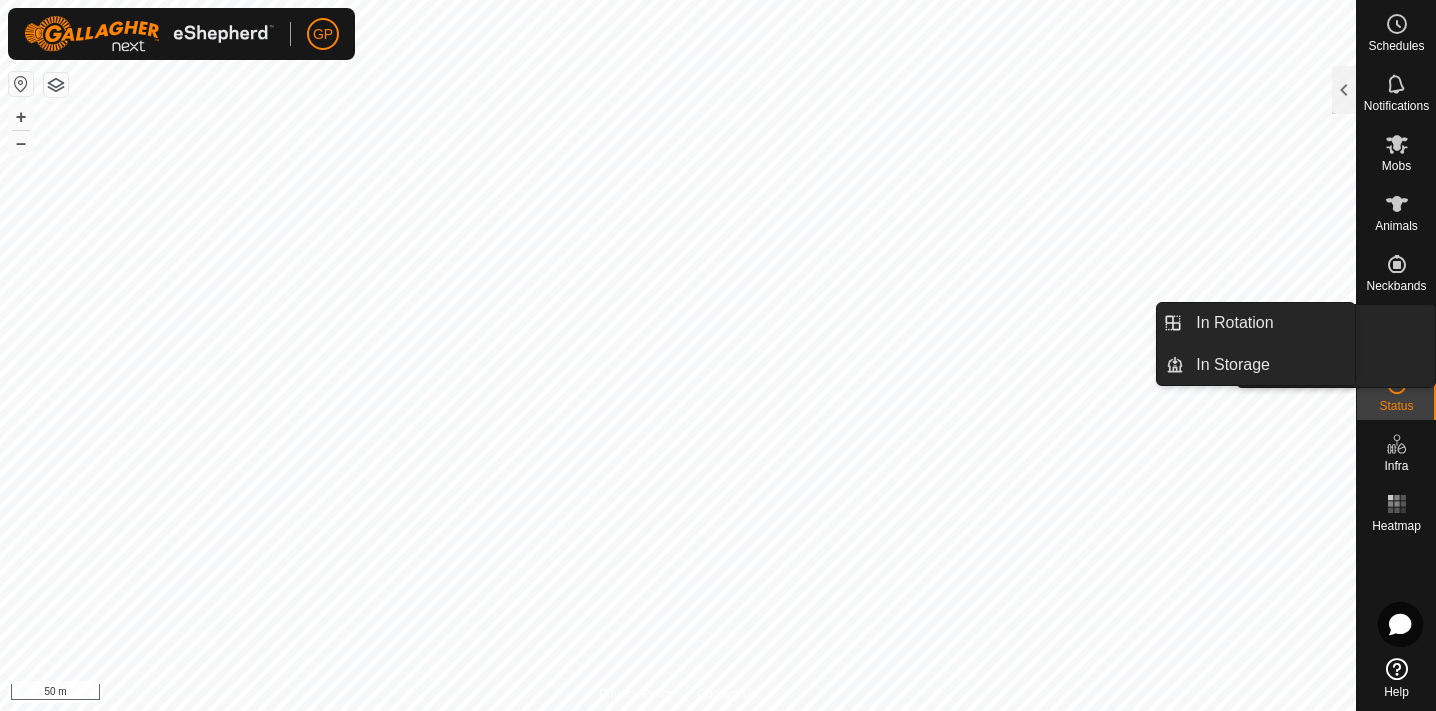 click 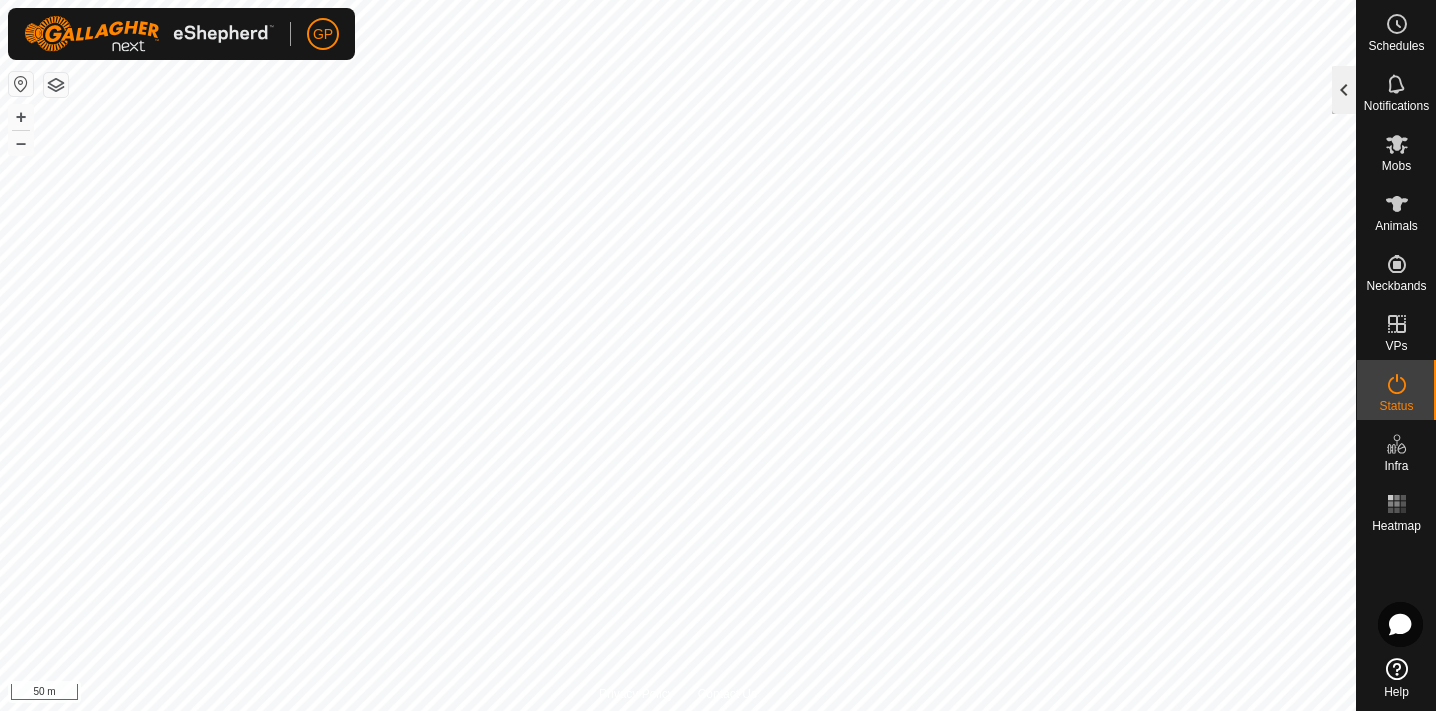 click 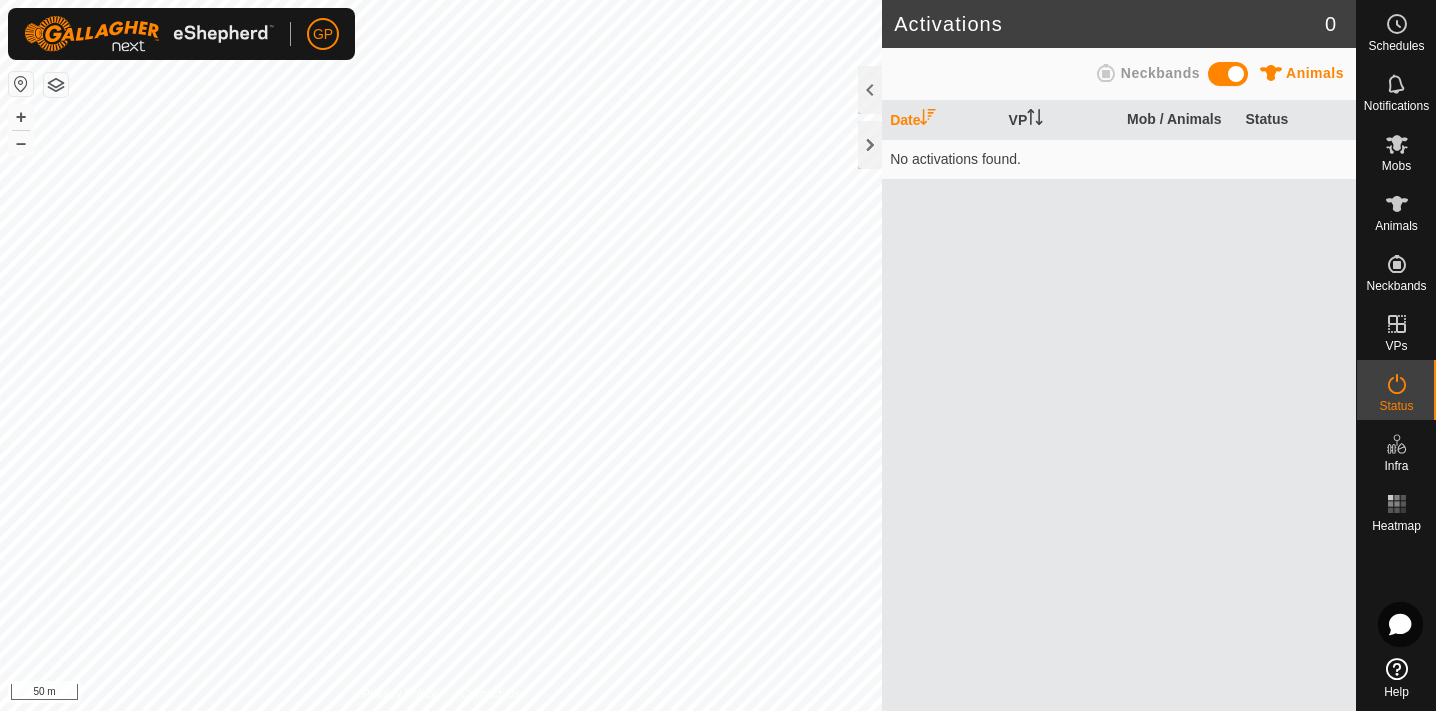 click at bounding box center [1228, 74] 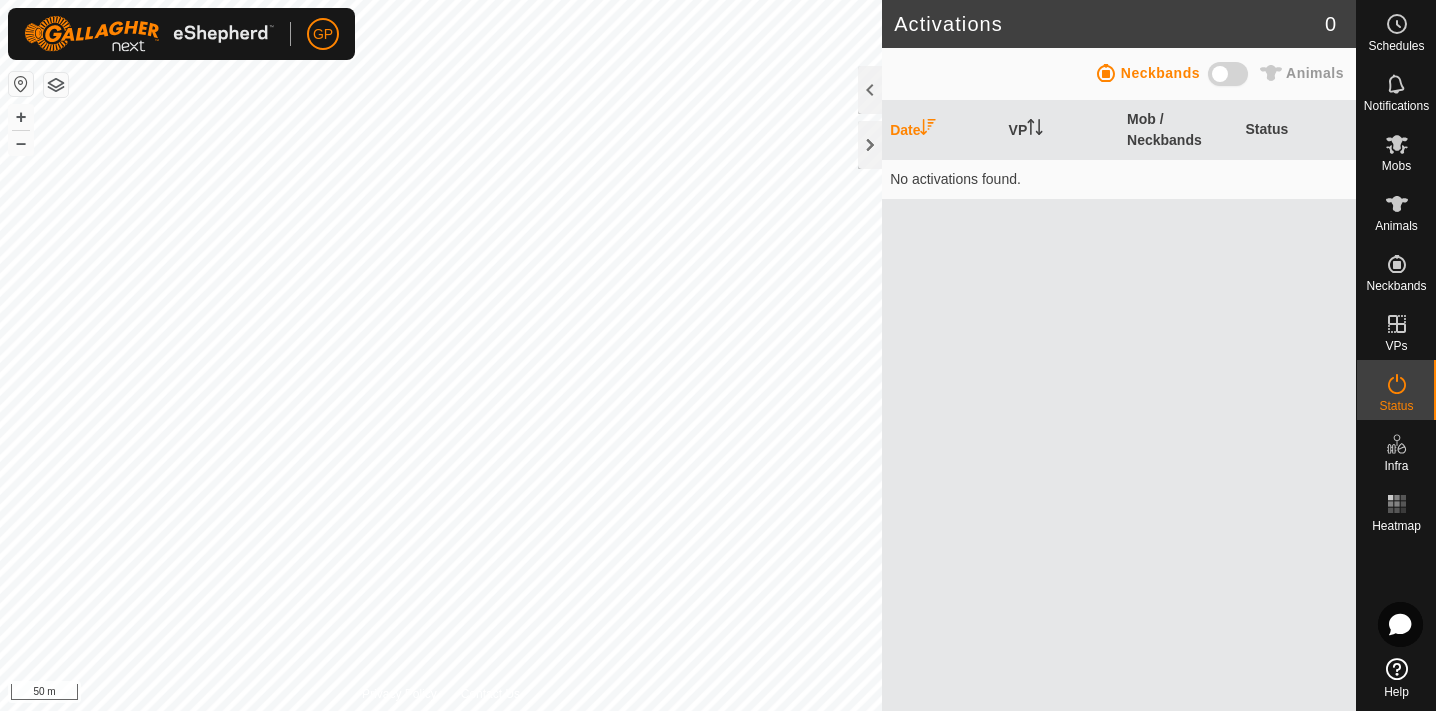 click at bounding box center (1228, 74) 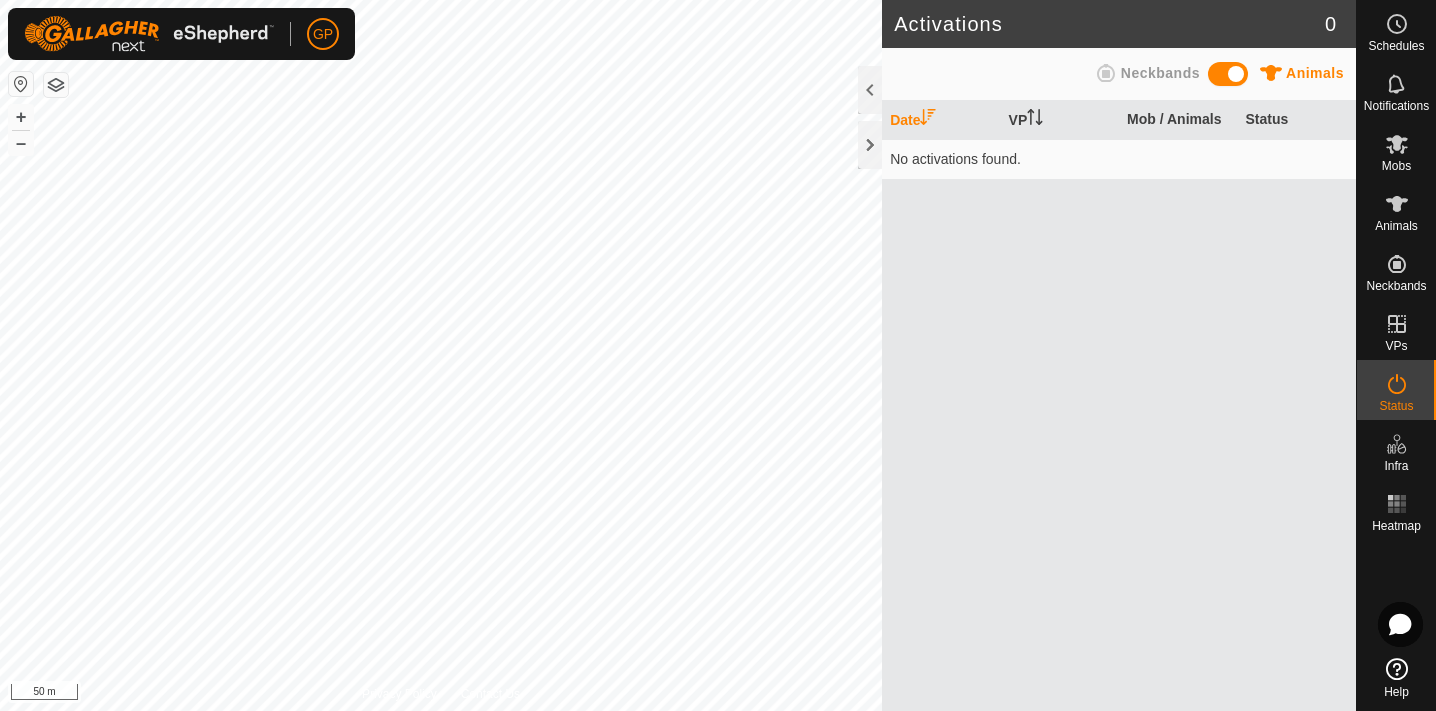 click at bounding box center (1228, 74) 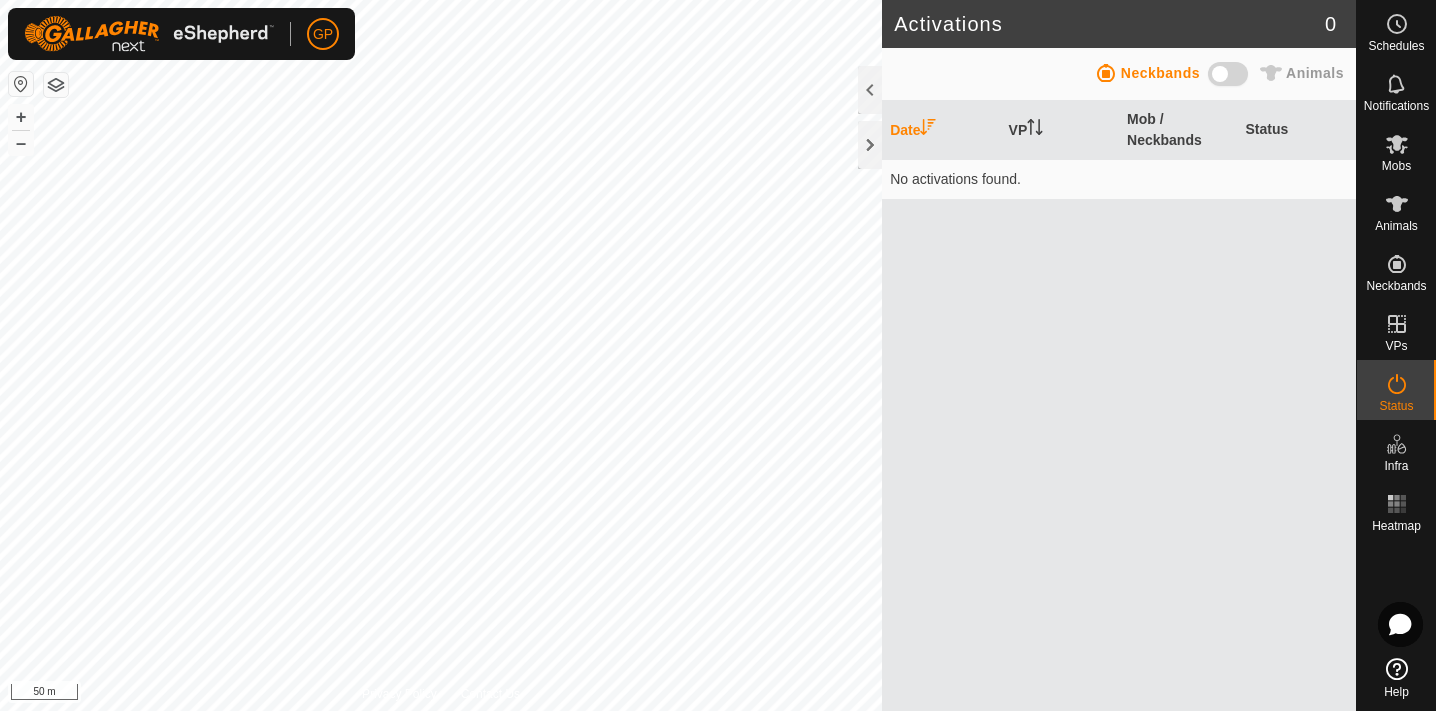 click at bounding box center (1228, 74) 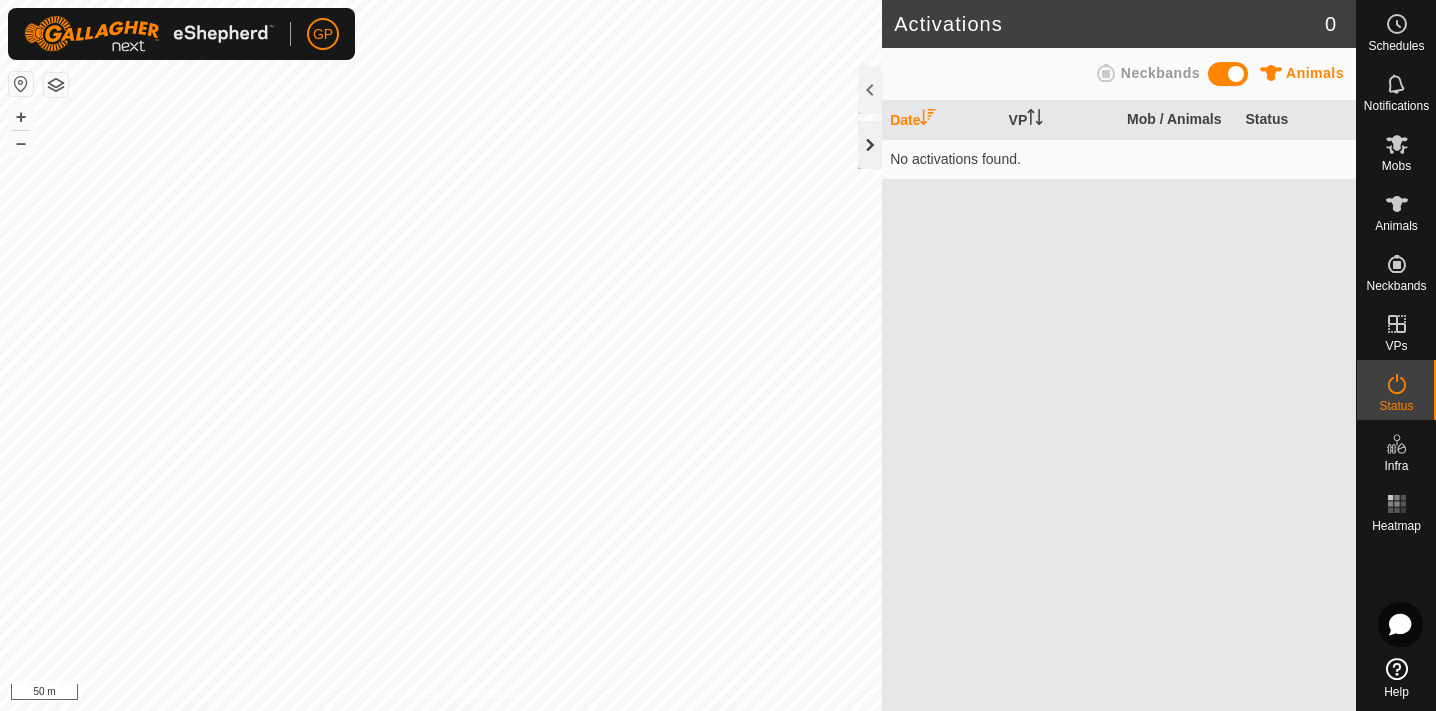 click 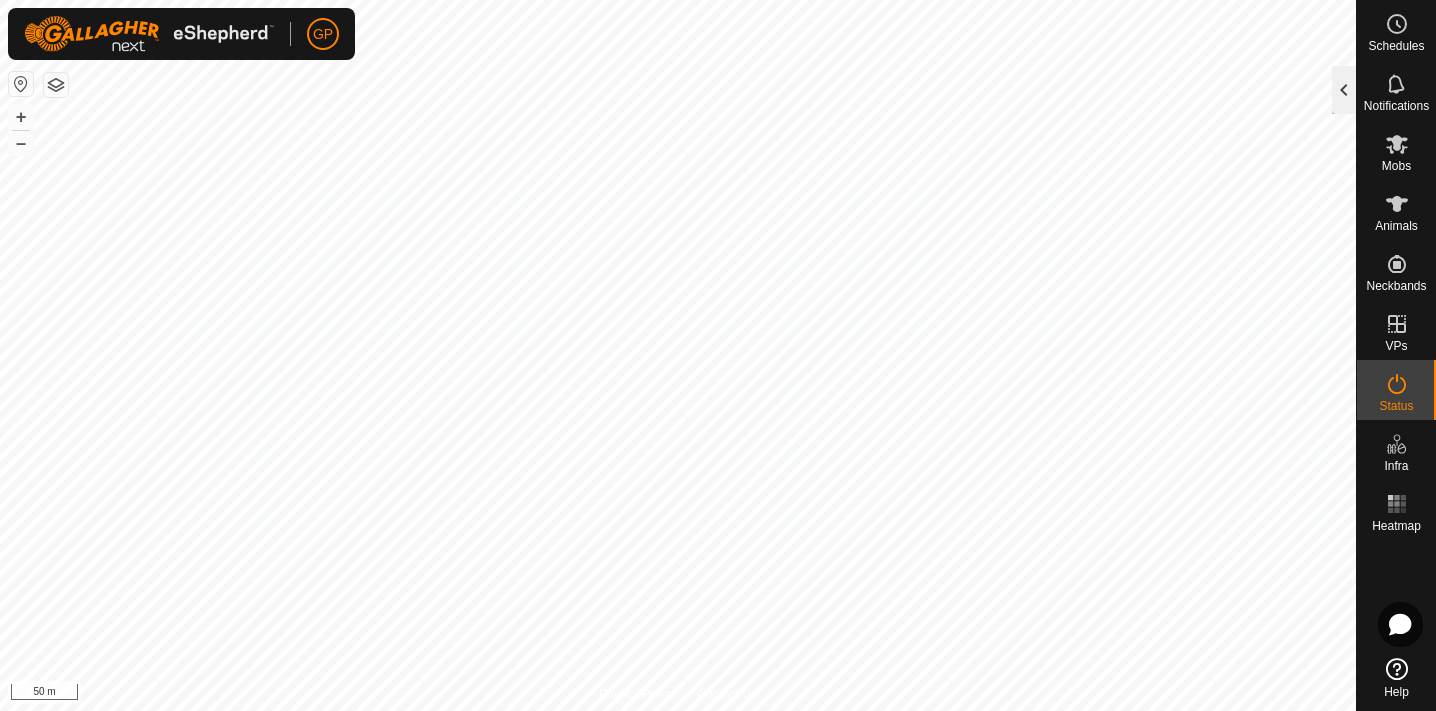 click 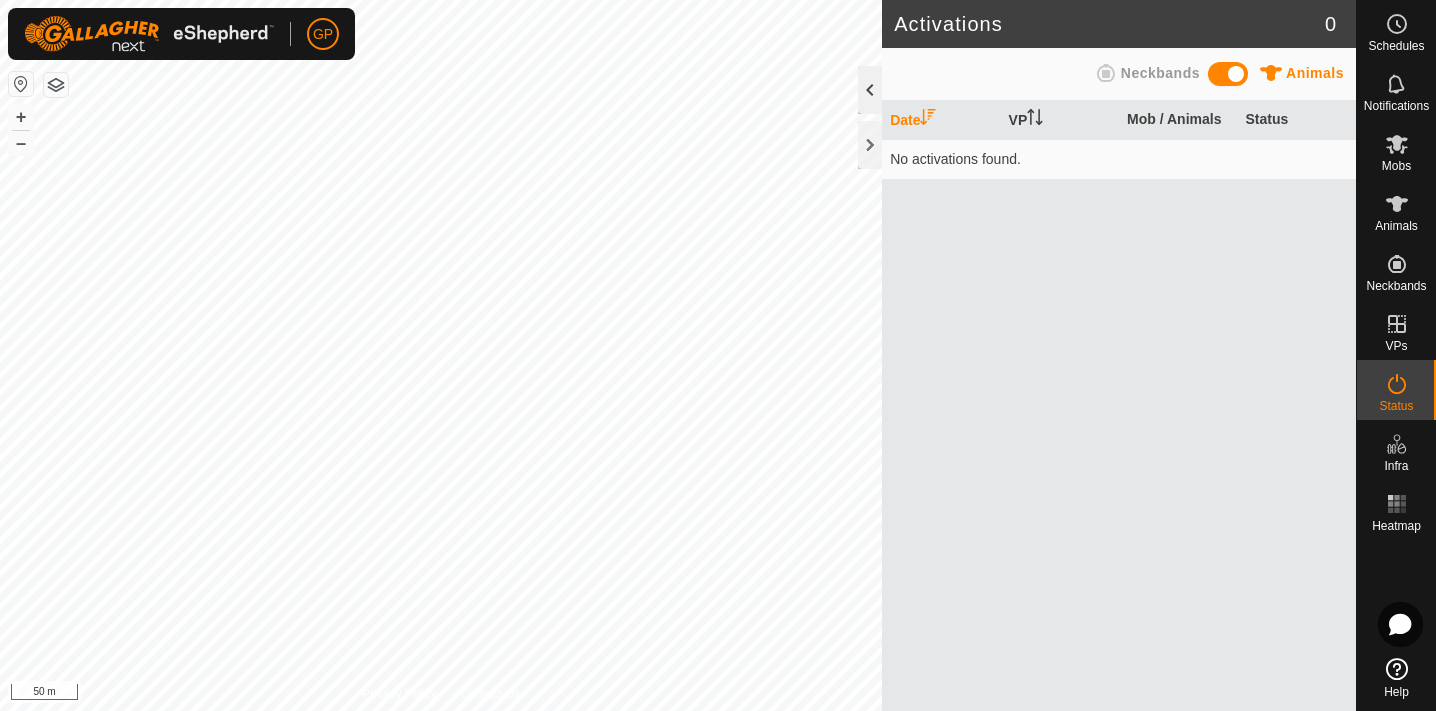 click 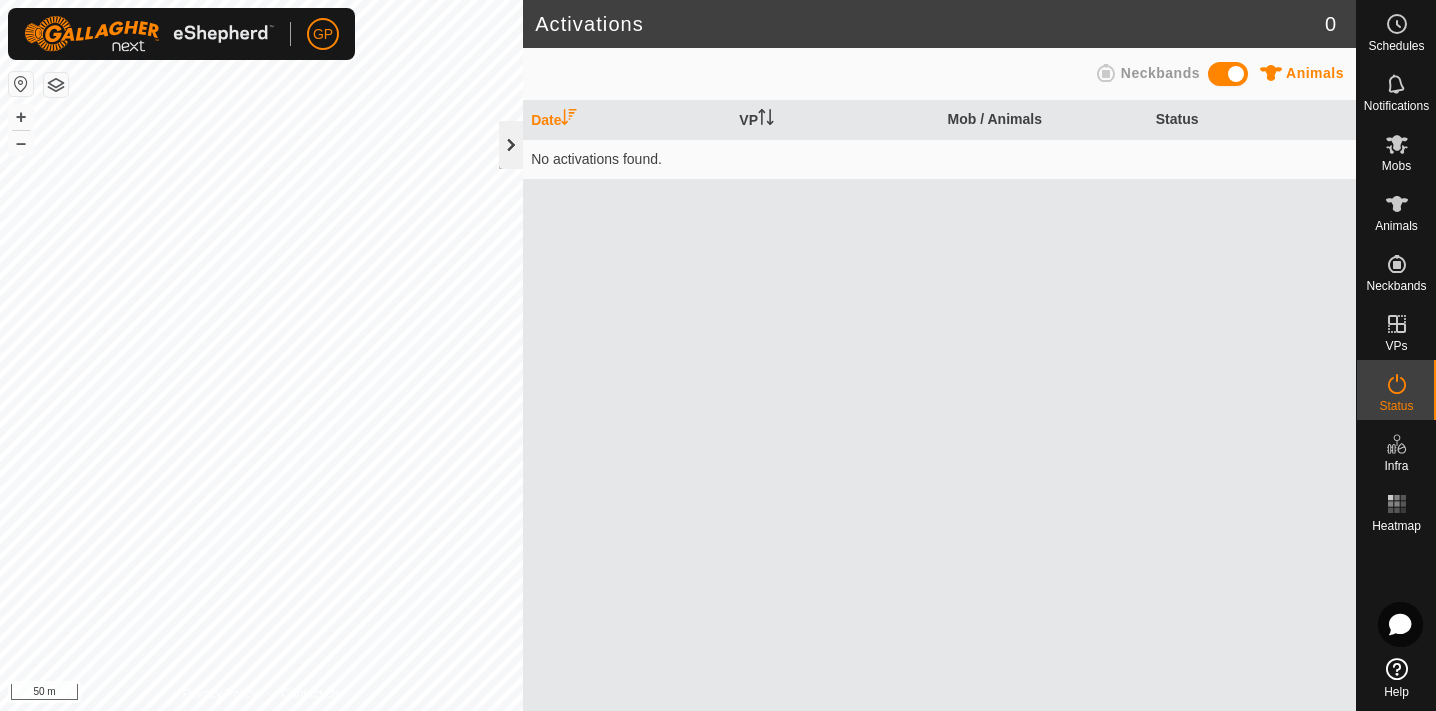 click 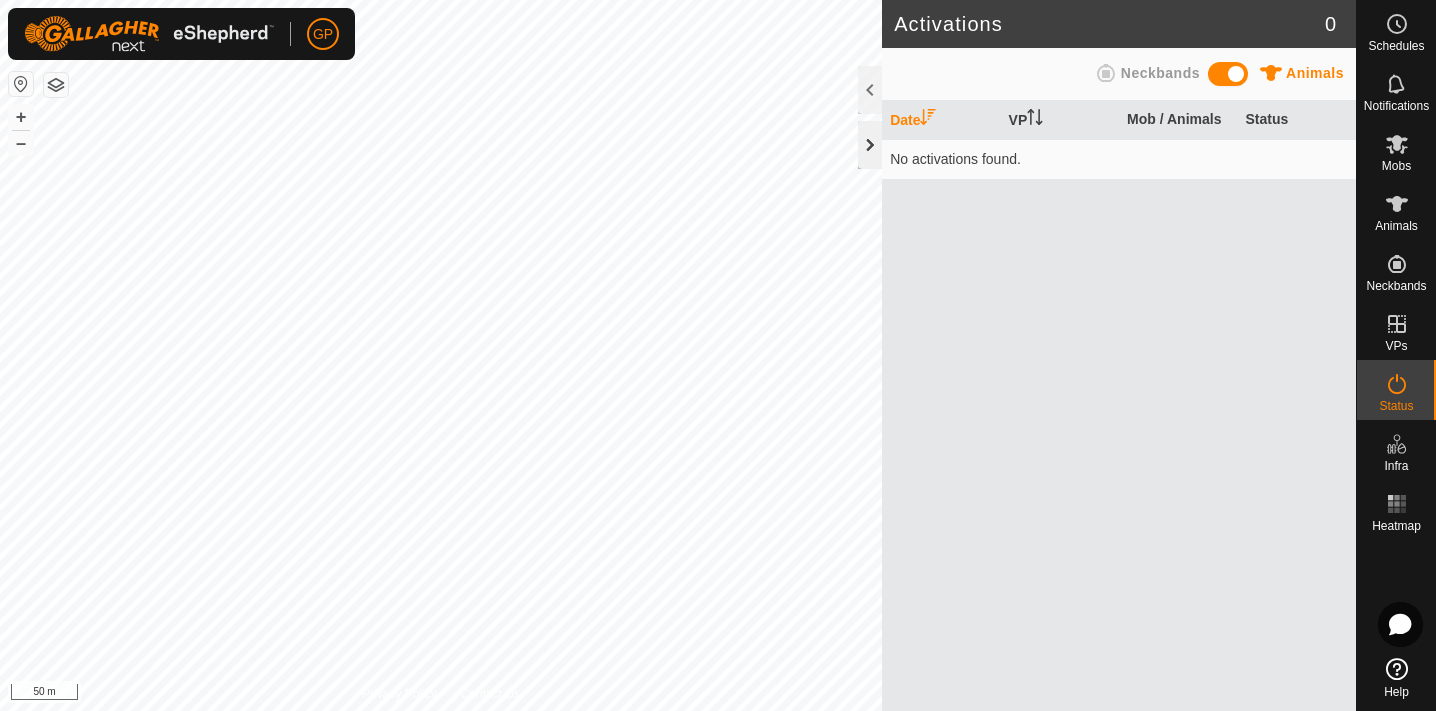 click 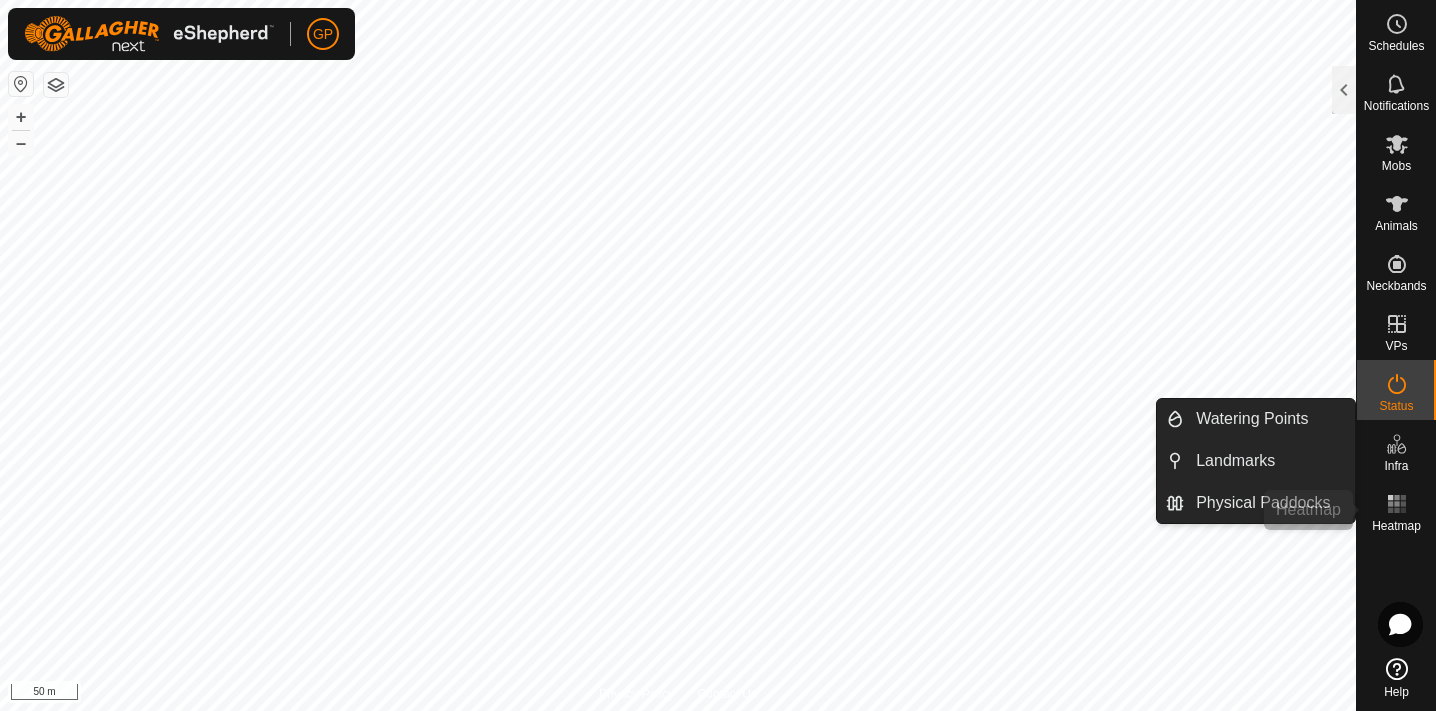 click 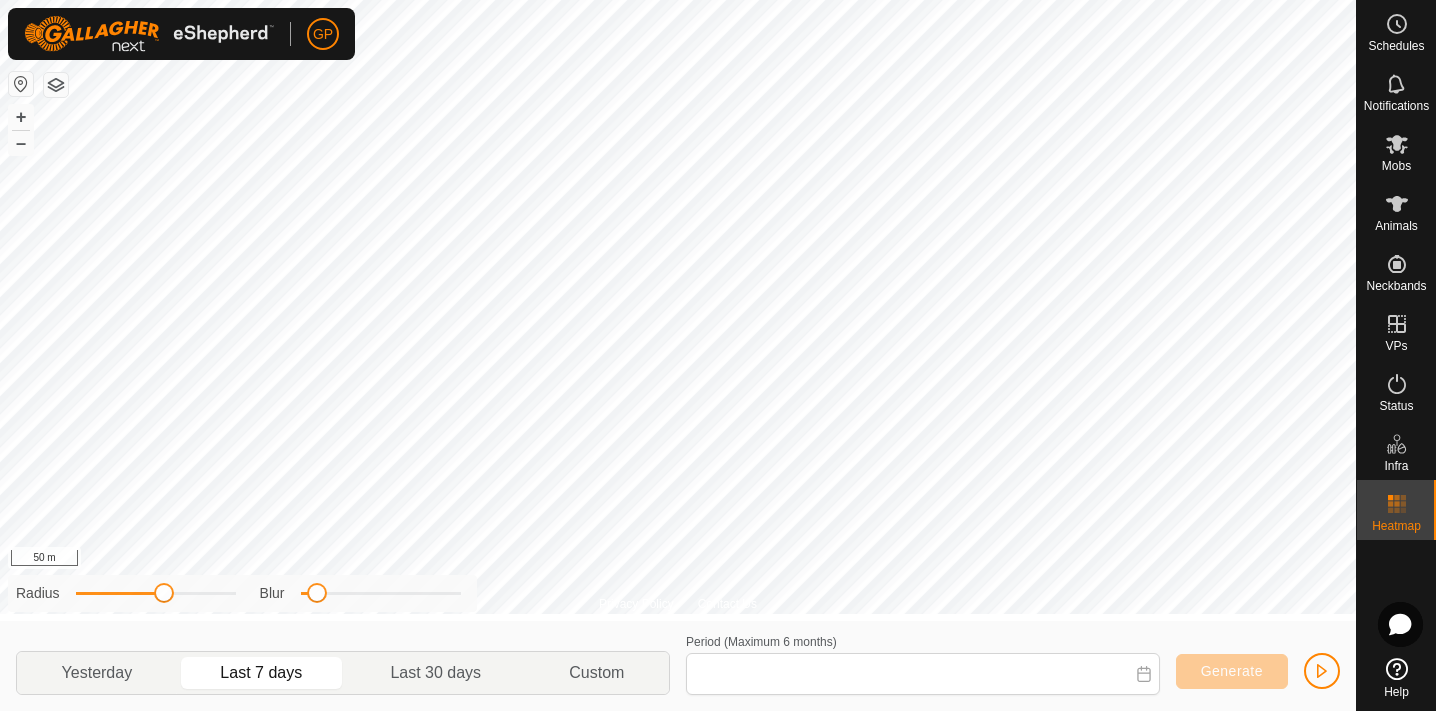 type on "[DATE] - [DATE]" 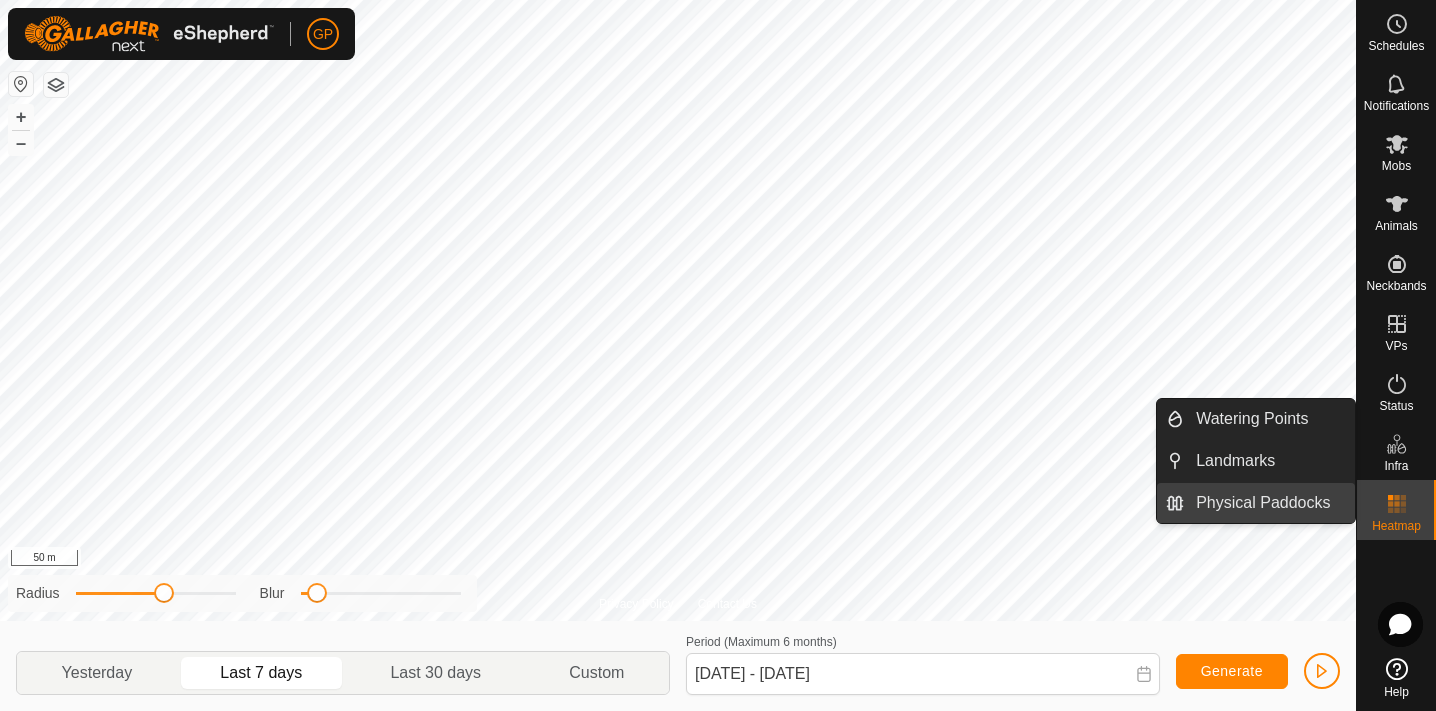 click on "Physical Paddocks" at bounding box center [1269, 503] 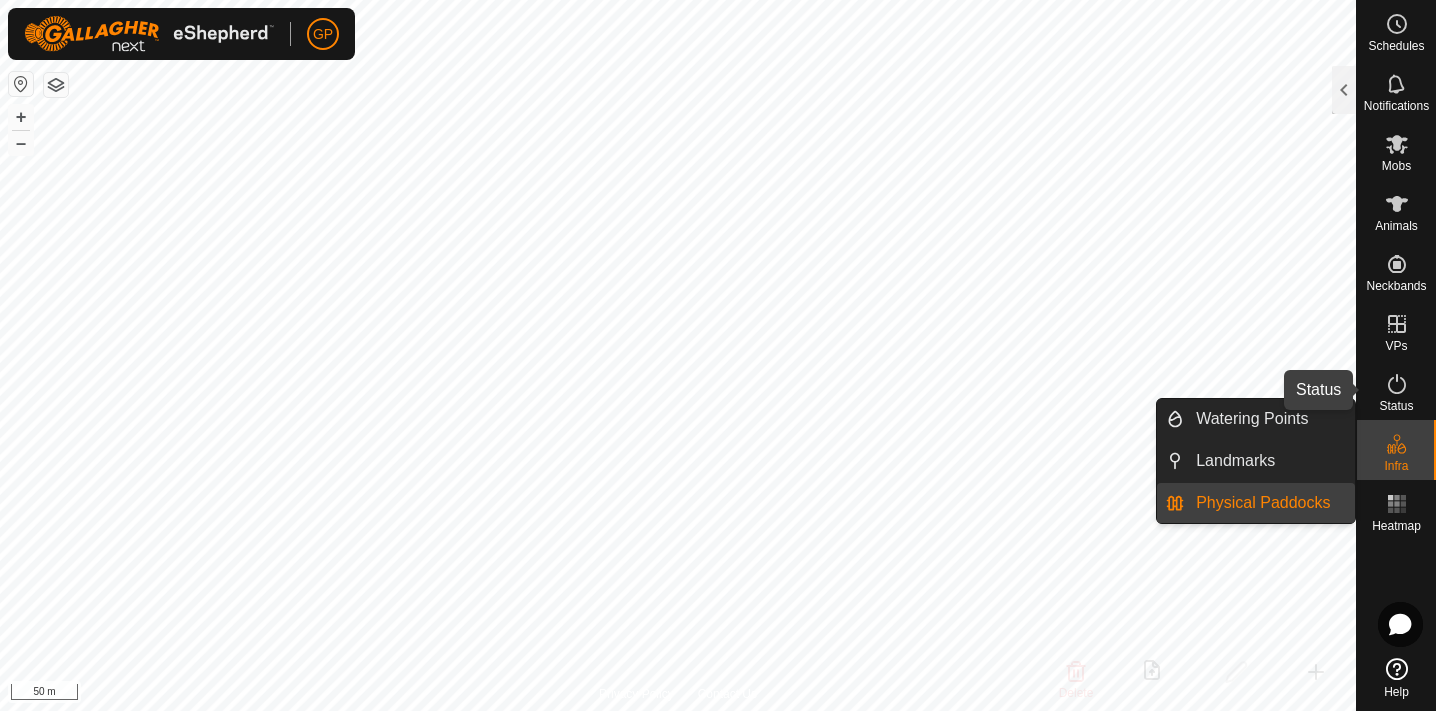 click 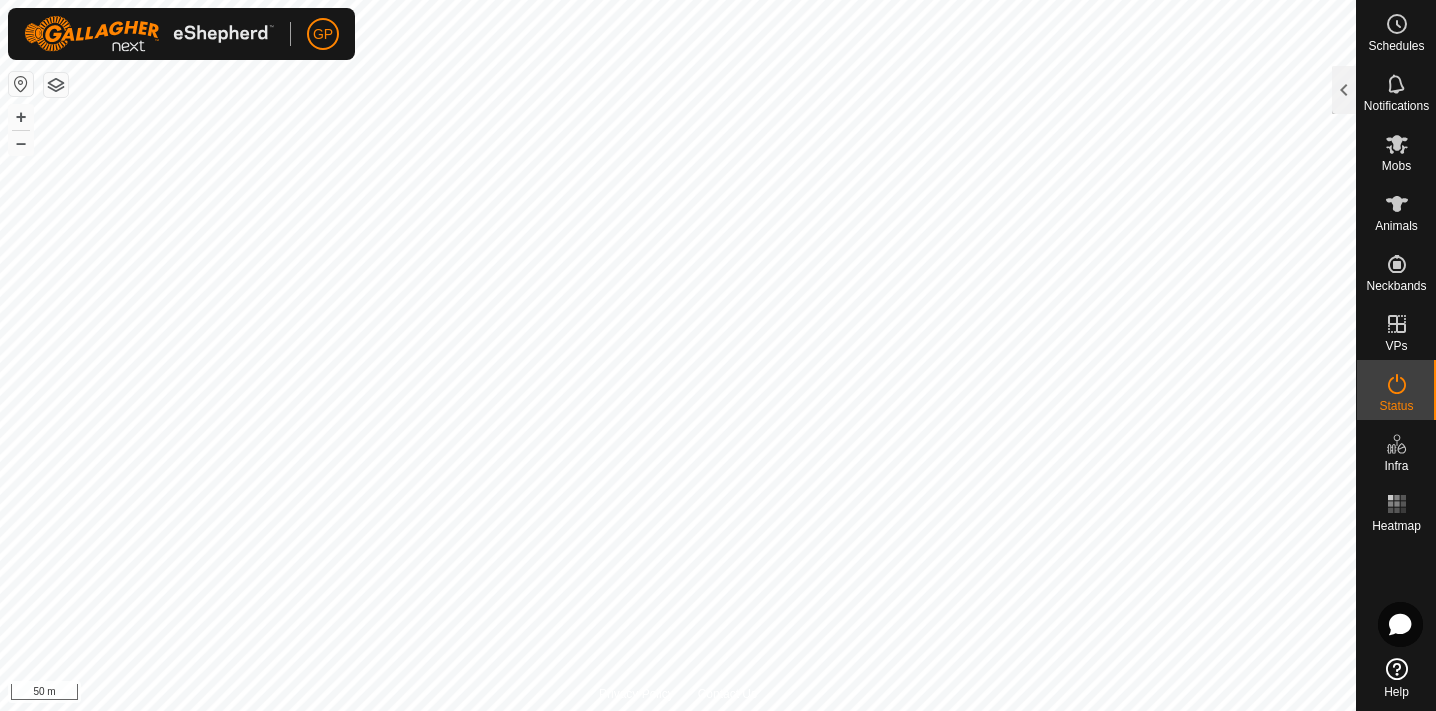 click 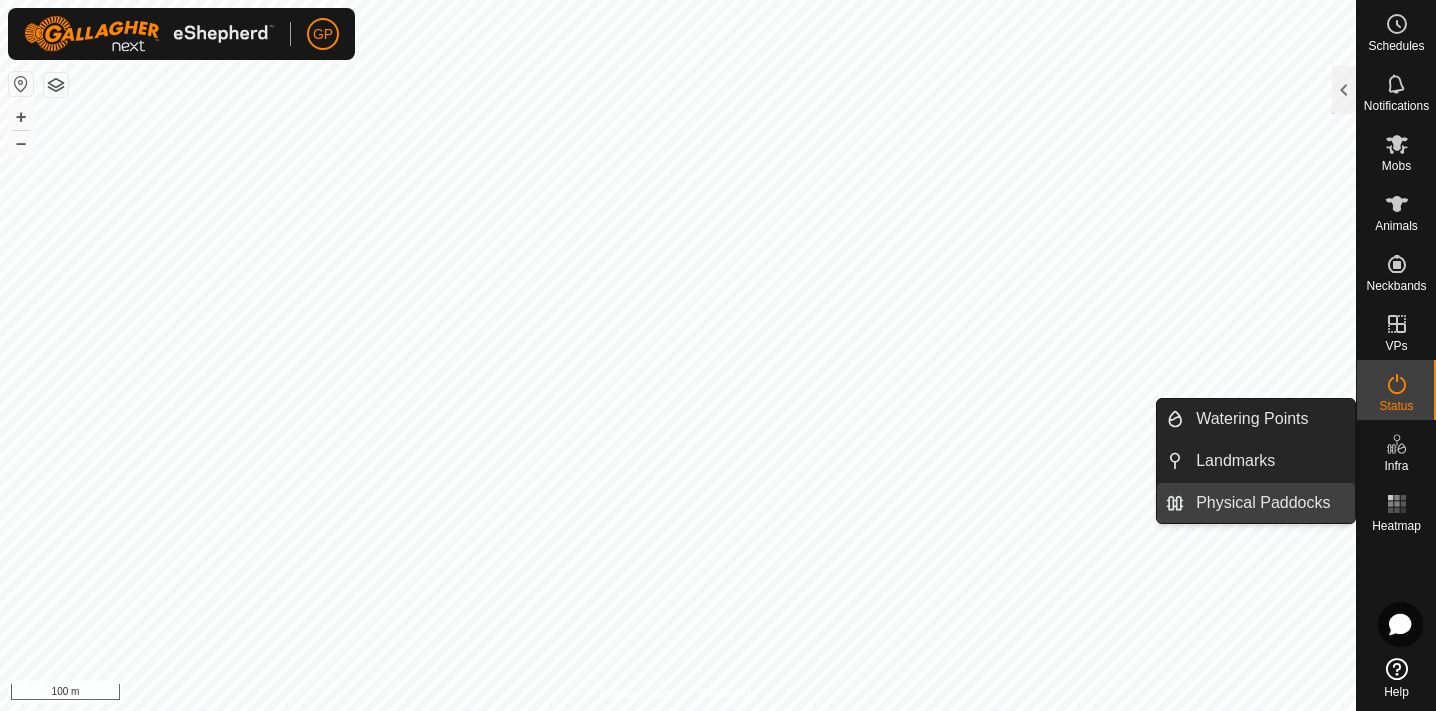 click on "Physical Paddocks" at bounding box center (1269, 503) 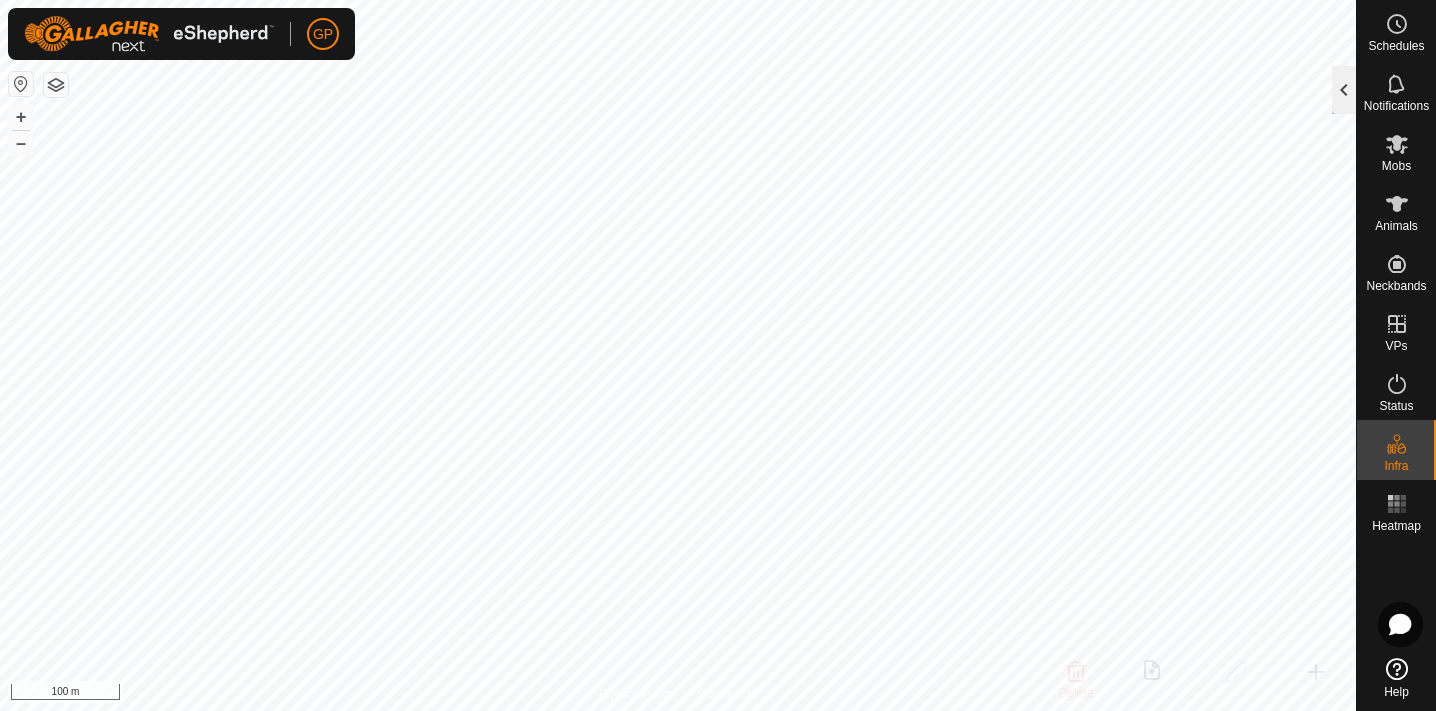 click 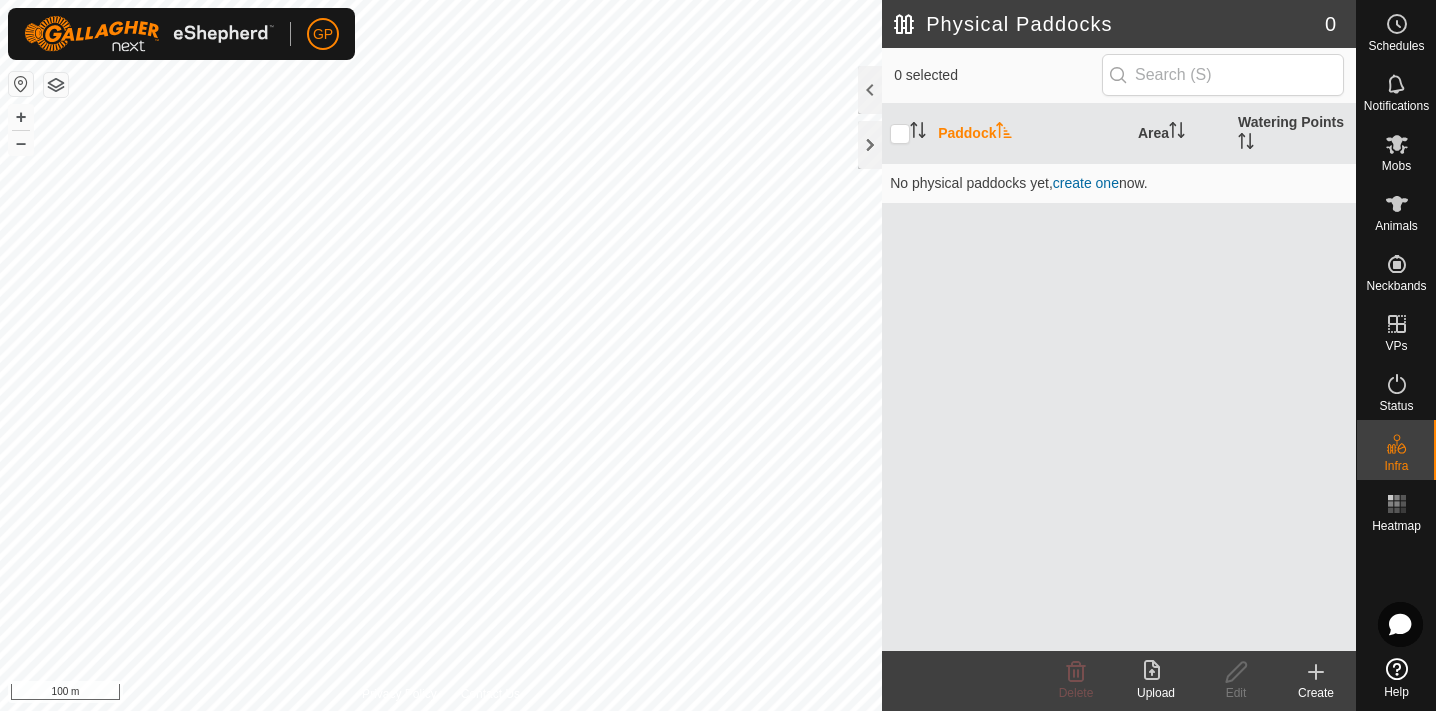 click 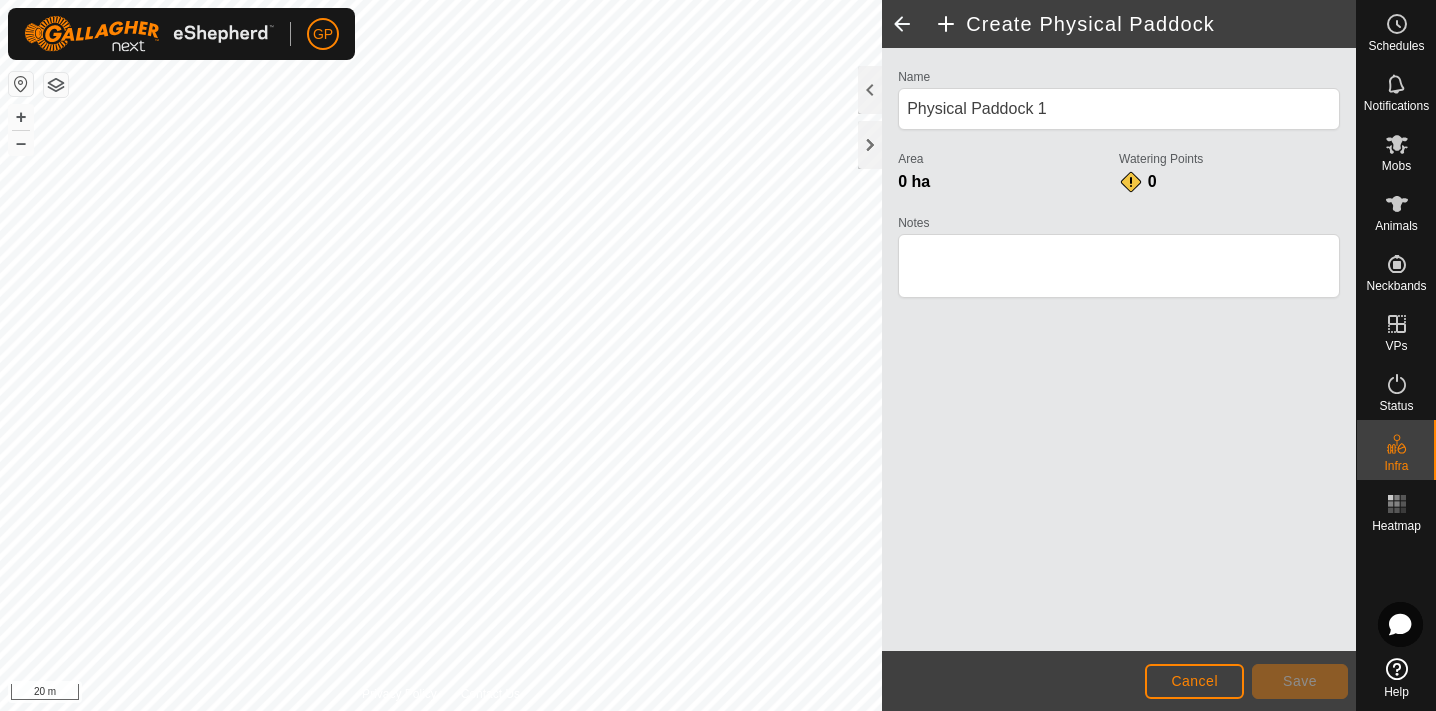 click on "Cancel Save" 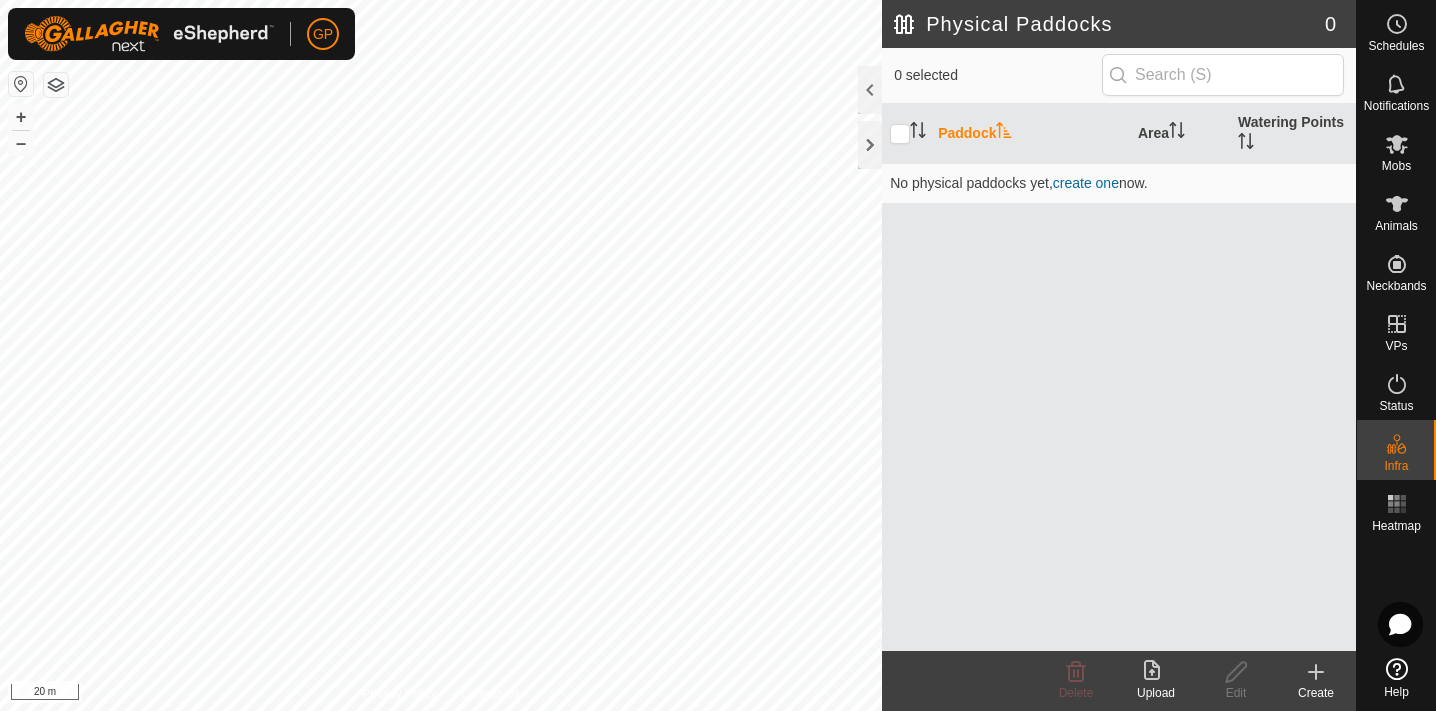 click 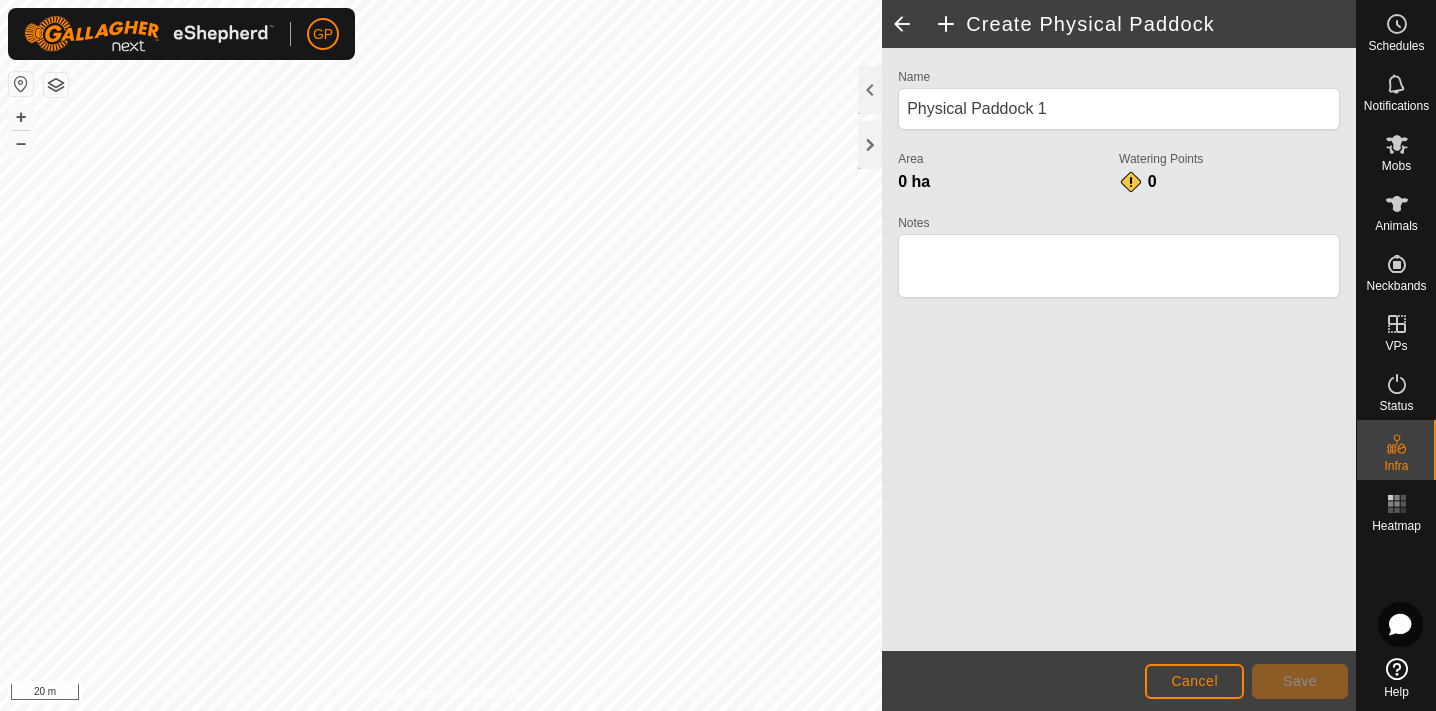 click on "Cancel" 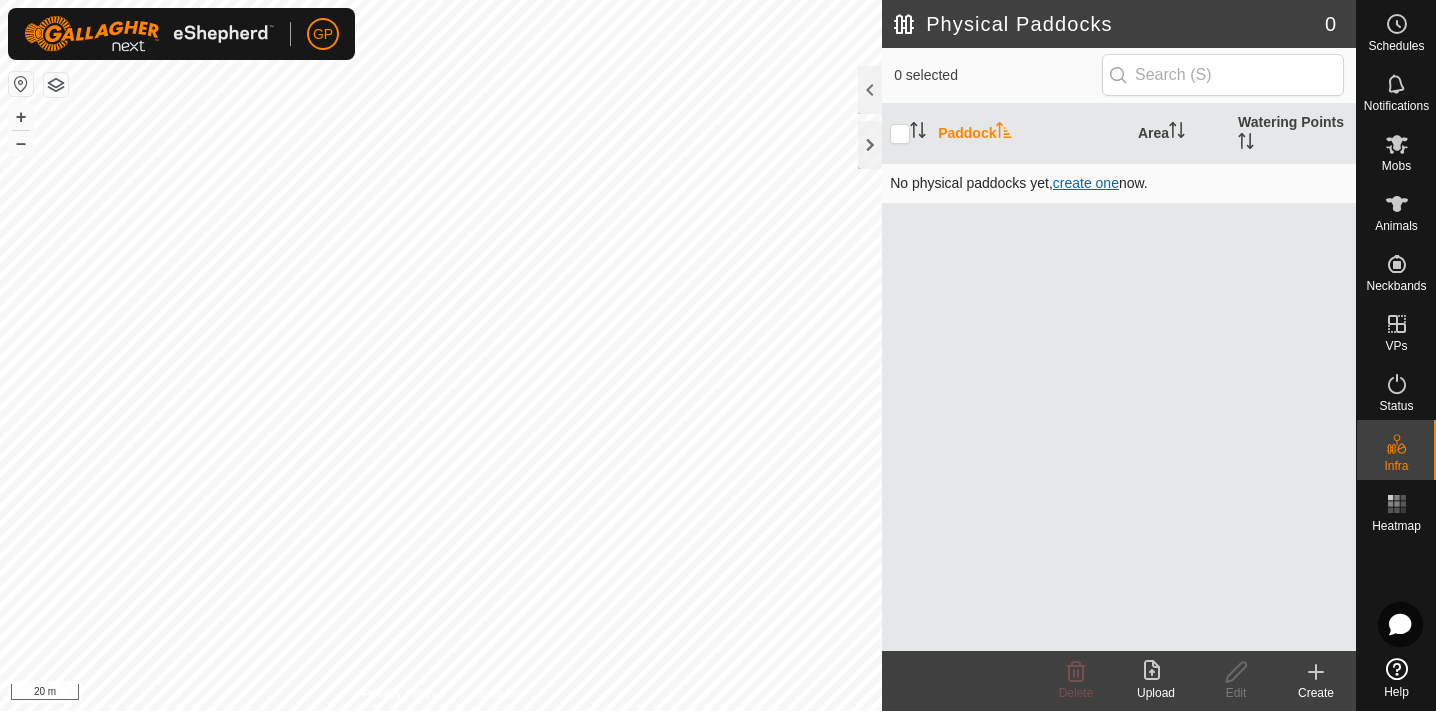 click on "create one" at bounding box center (1086, 183) 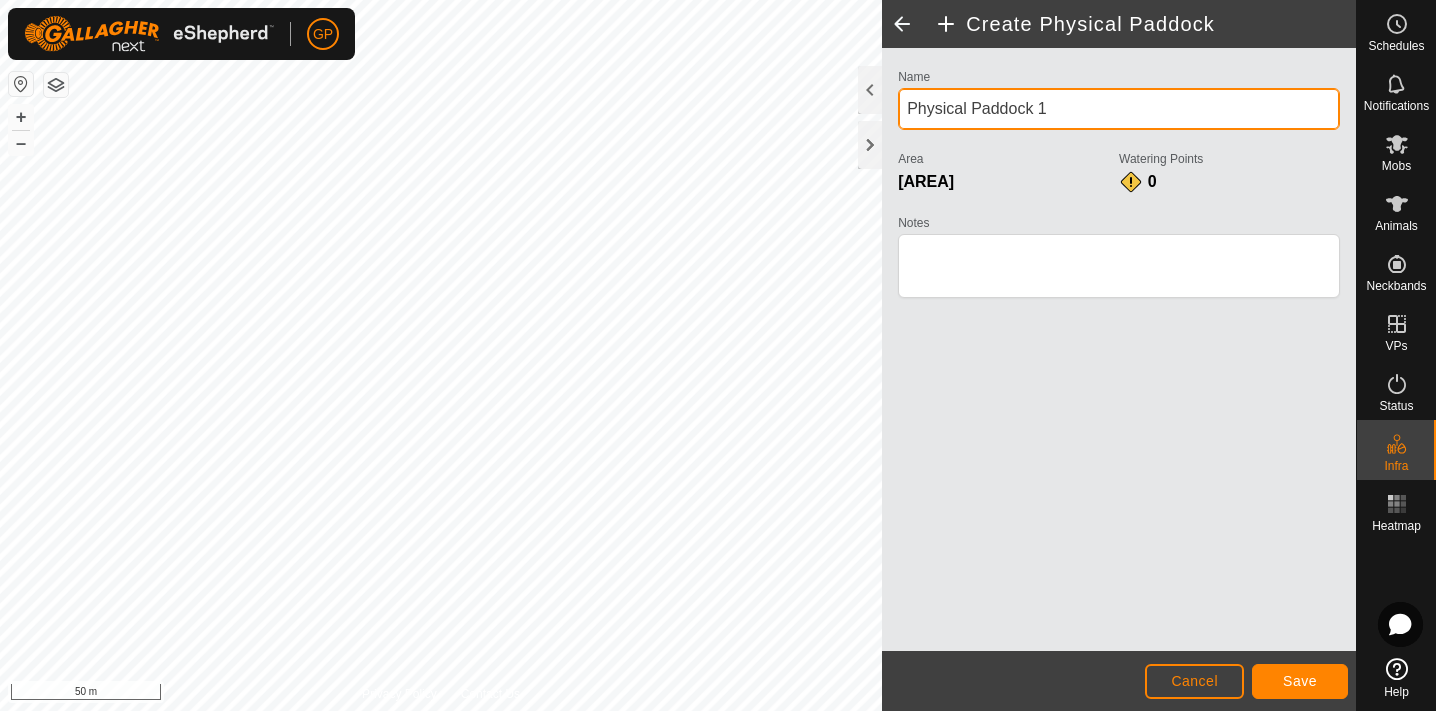 click on "Physical Paddock 1" at bounding box center [1119, 109] 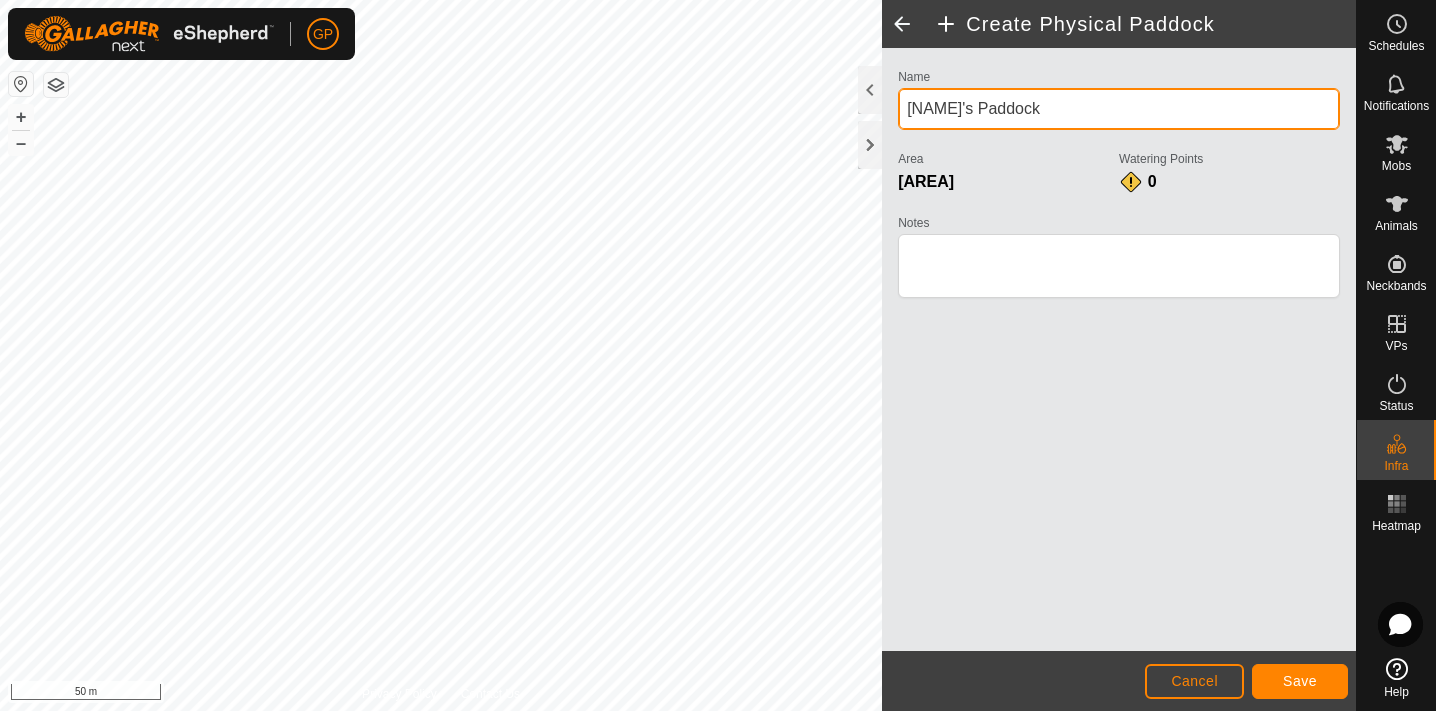 type on "[NAME]'s Paddock" 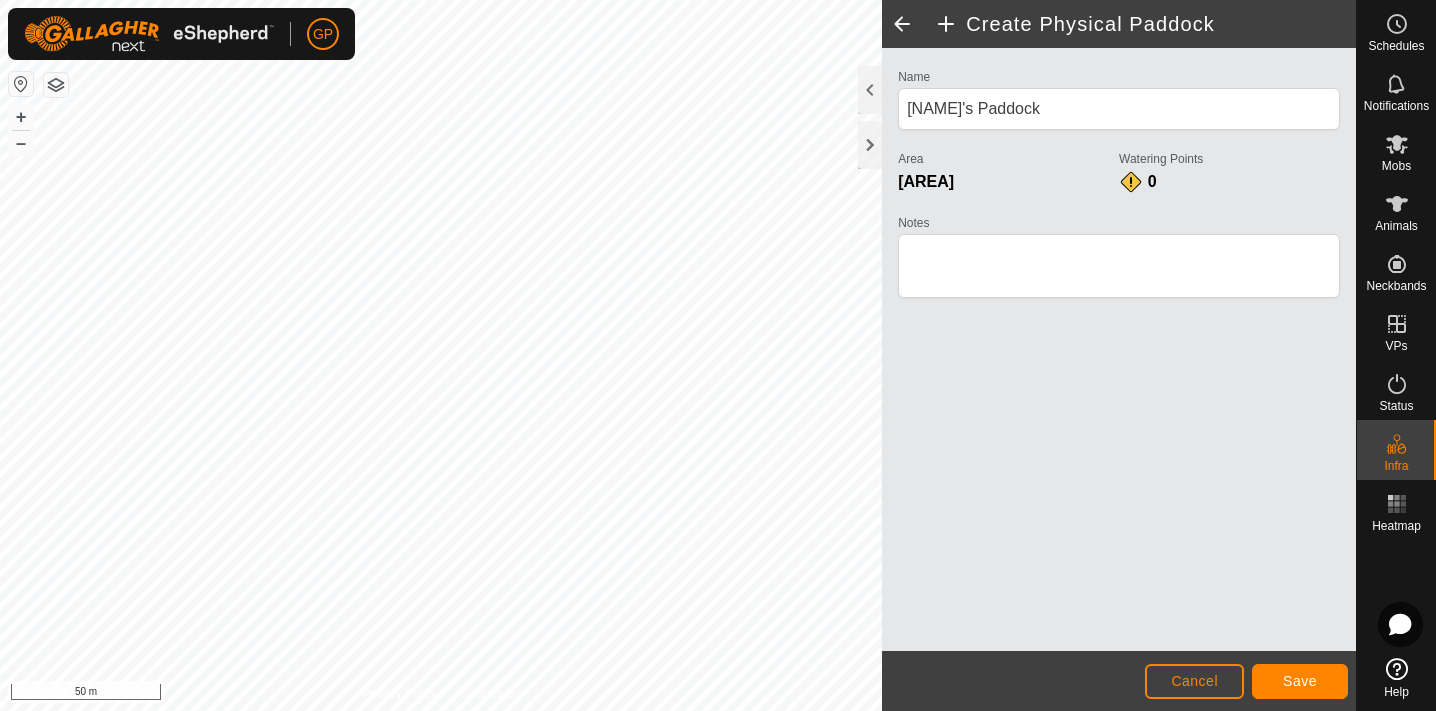 click on "Name [NAME]'s Paddock Area [AREA]  Watering Points 0 Notes" 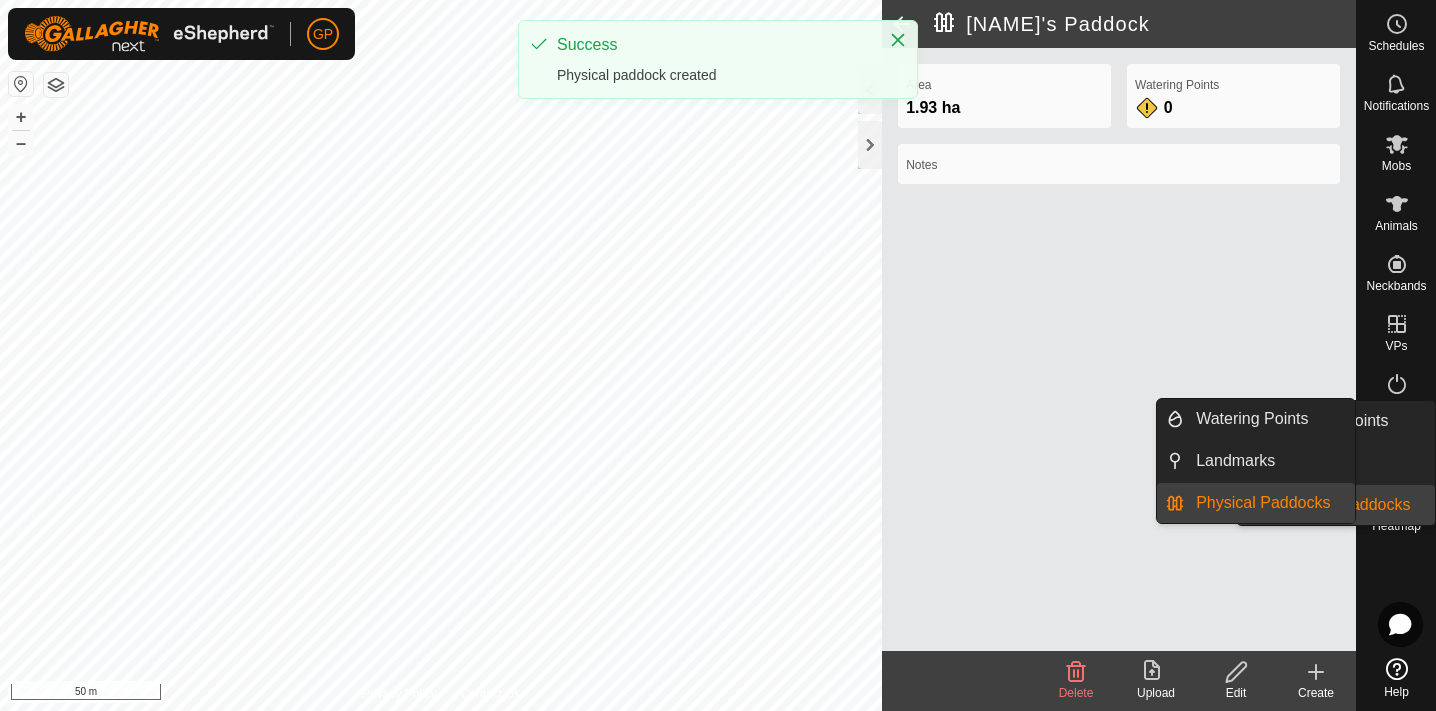 click 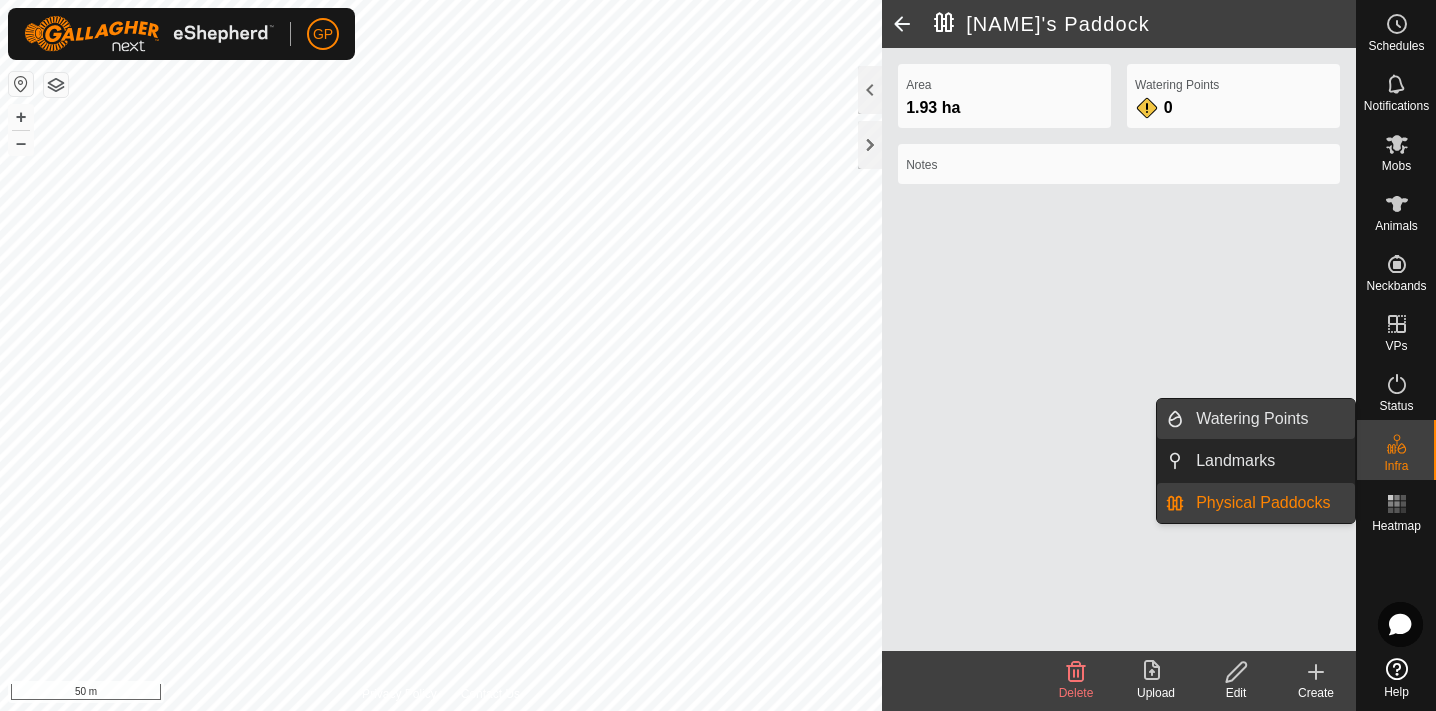 click on "Watering Points" at bounding box center [1269, 419] 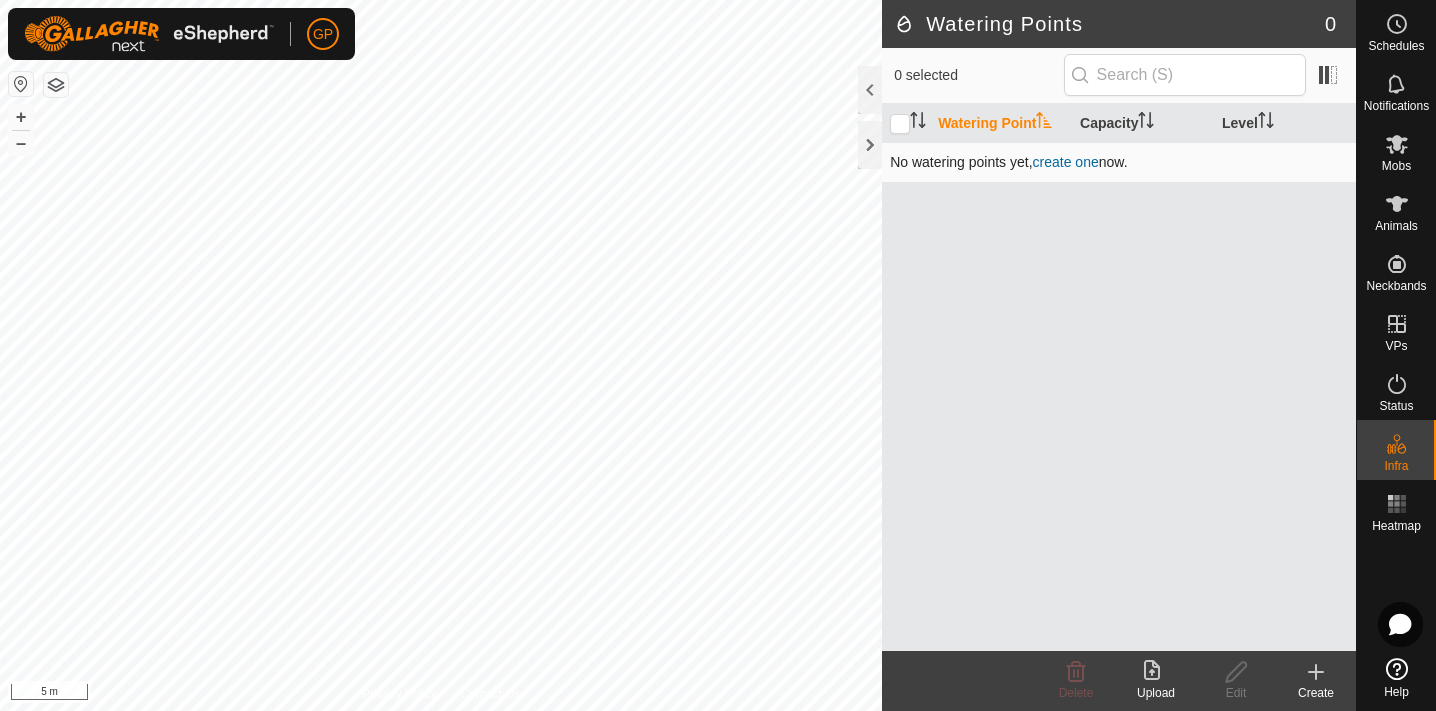 click on "create one" at bounding box center (1066, 162) 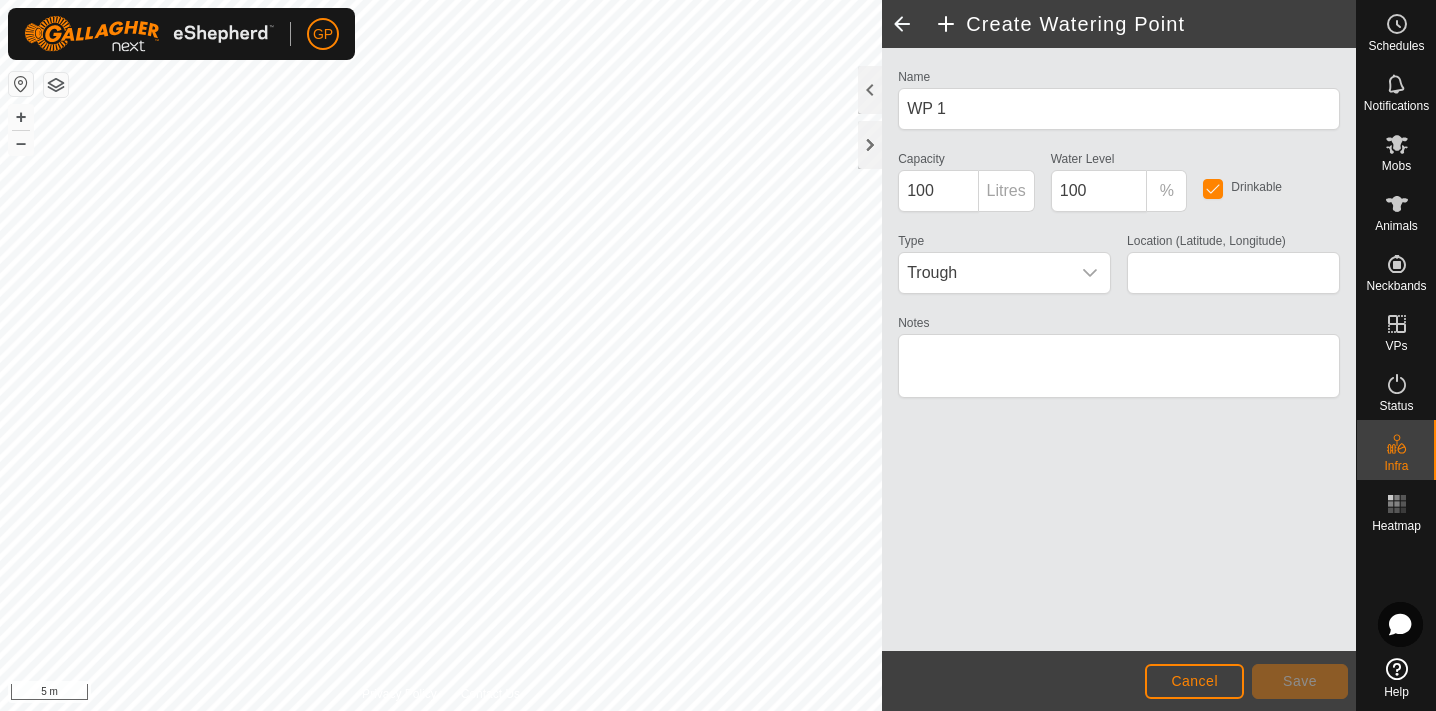 type on "[COORDINATES]" 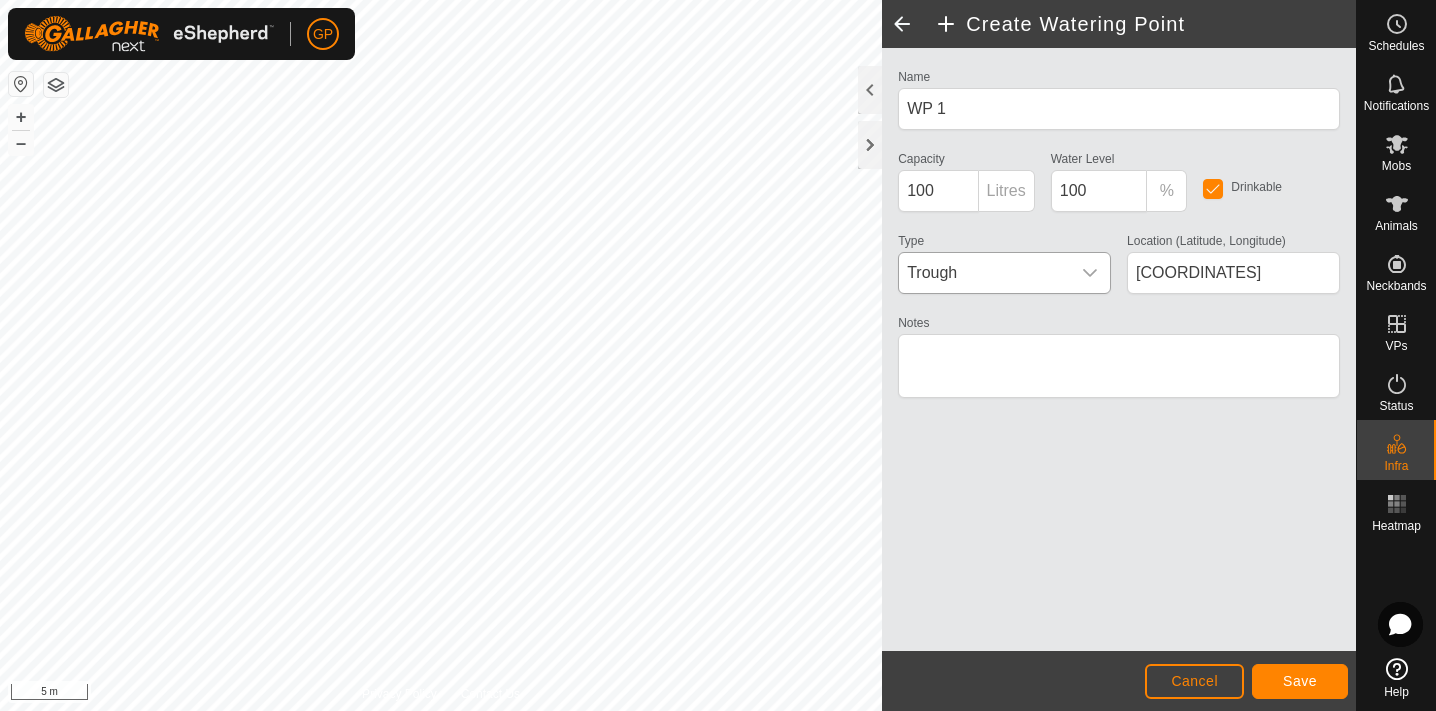 click on "Trough" at bounding box center (984, 273) 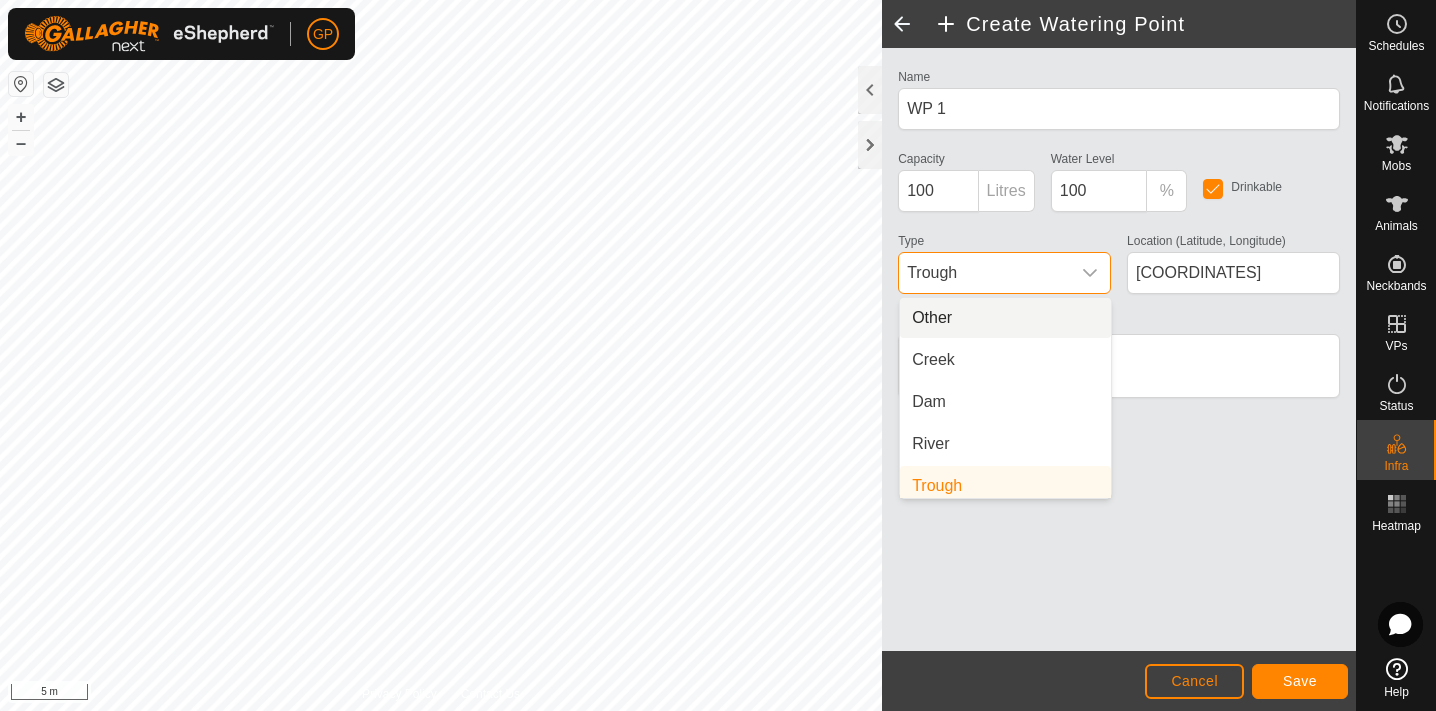 scroll, scrollTop: 8, scrollLeft: 0, axis: vertical 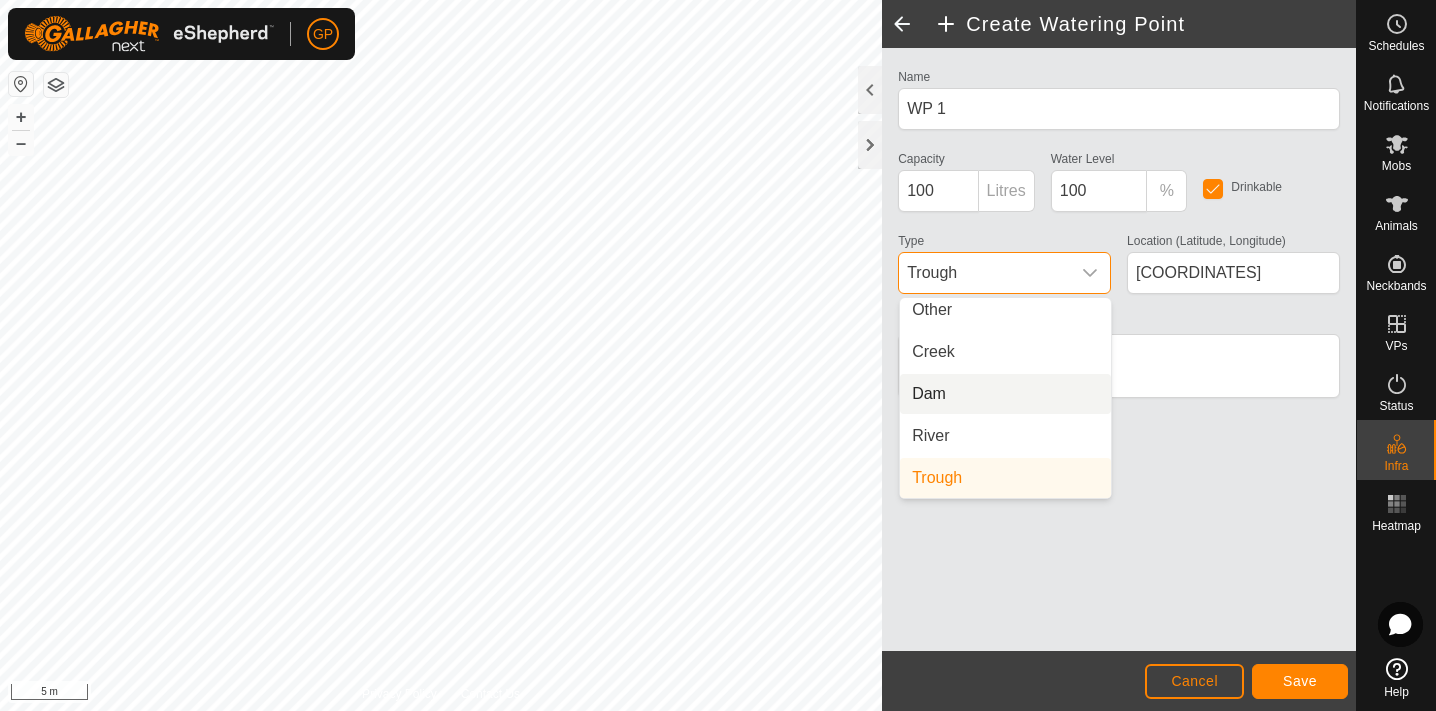 click on "Trough" at bounding box center (1005, 478) 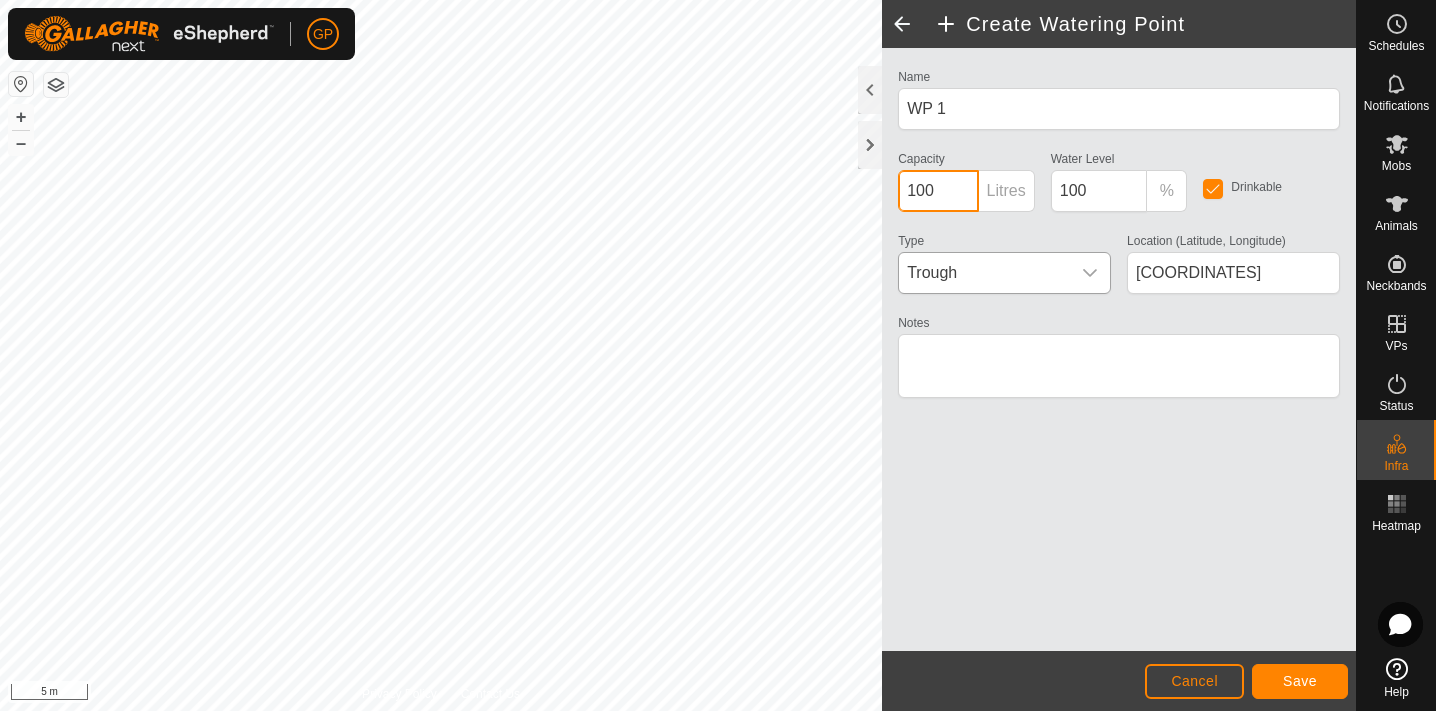 click on "100" at bounding box center [938, 191] 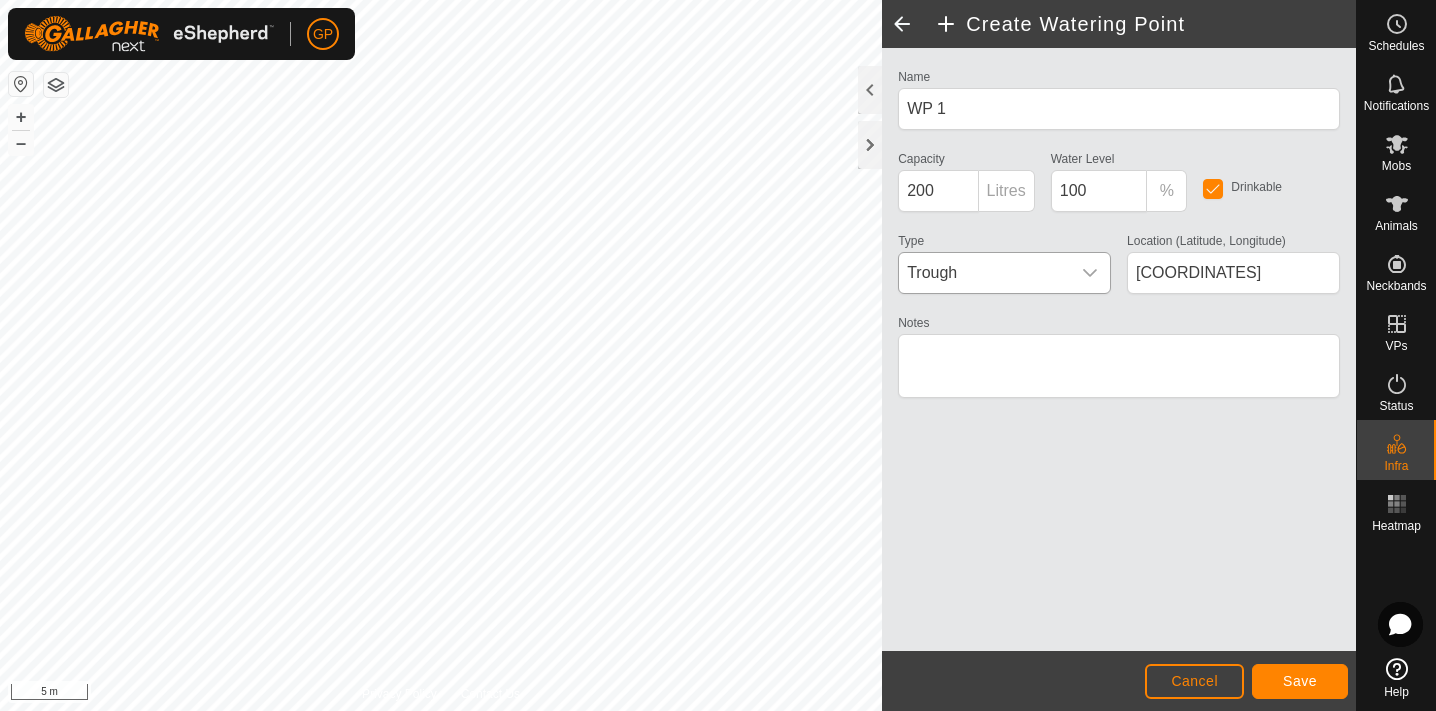 click on "Name WP 1 Capacity 200 Litres Water Level  100 % Drinkable Type Trough Location (Latitude, Longitude) [COORDINATES] Notes" 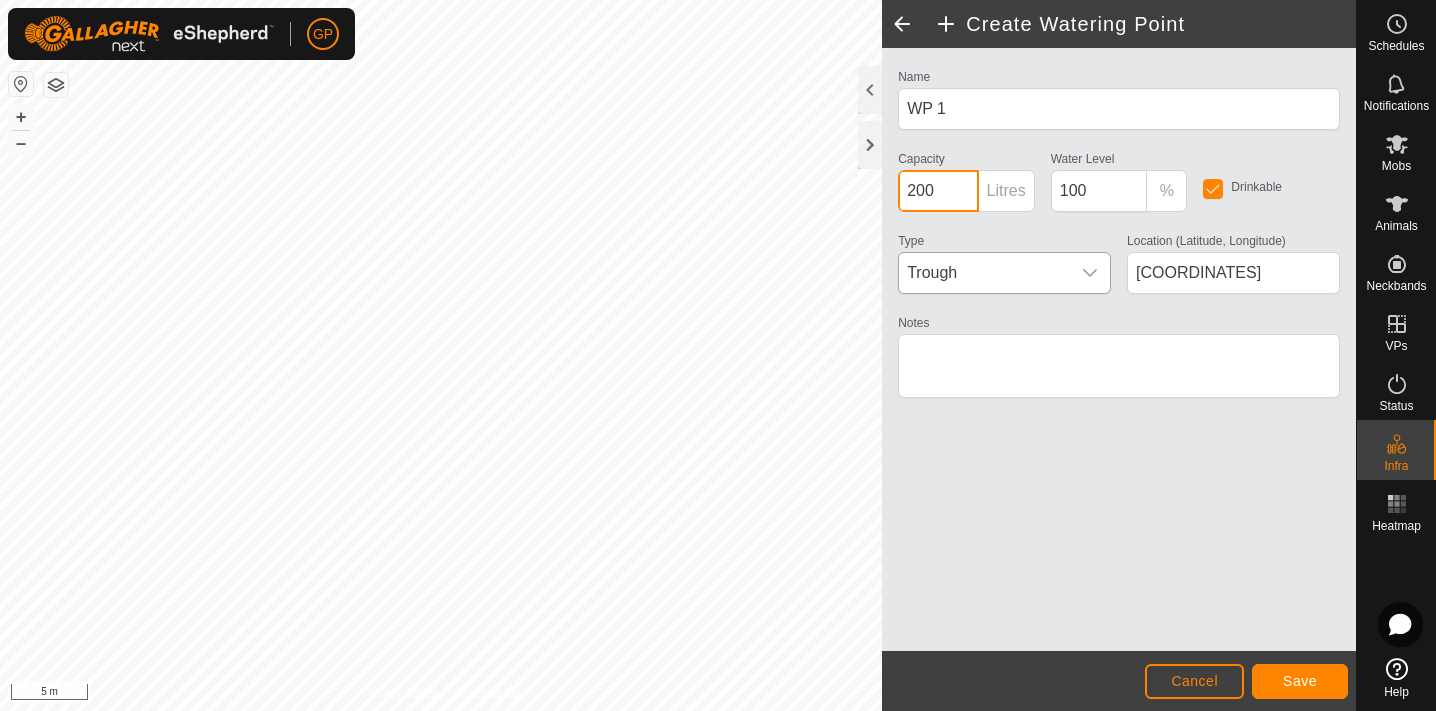 click on "Privacy Policy Contact Us
WP 1
Type:   trough
Capacity:  100L
Water Level:  100%
Drinkable:  Yes
+ – ⇧ i 5 m  Create Watering Point  Name WP 1 Capacity 200 Litres Water Level  100 % Drinkable Type Trough Location (Latitude, Longitude) [COORDINATES] Notes                  Cancel Save" 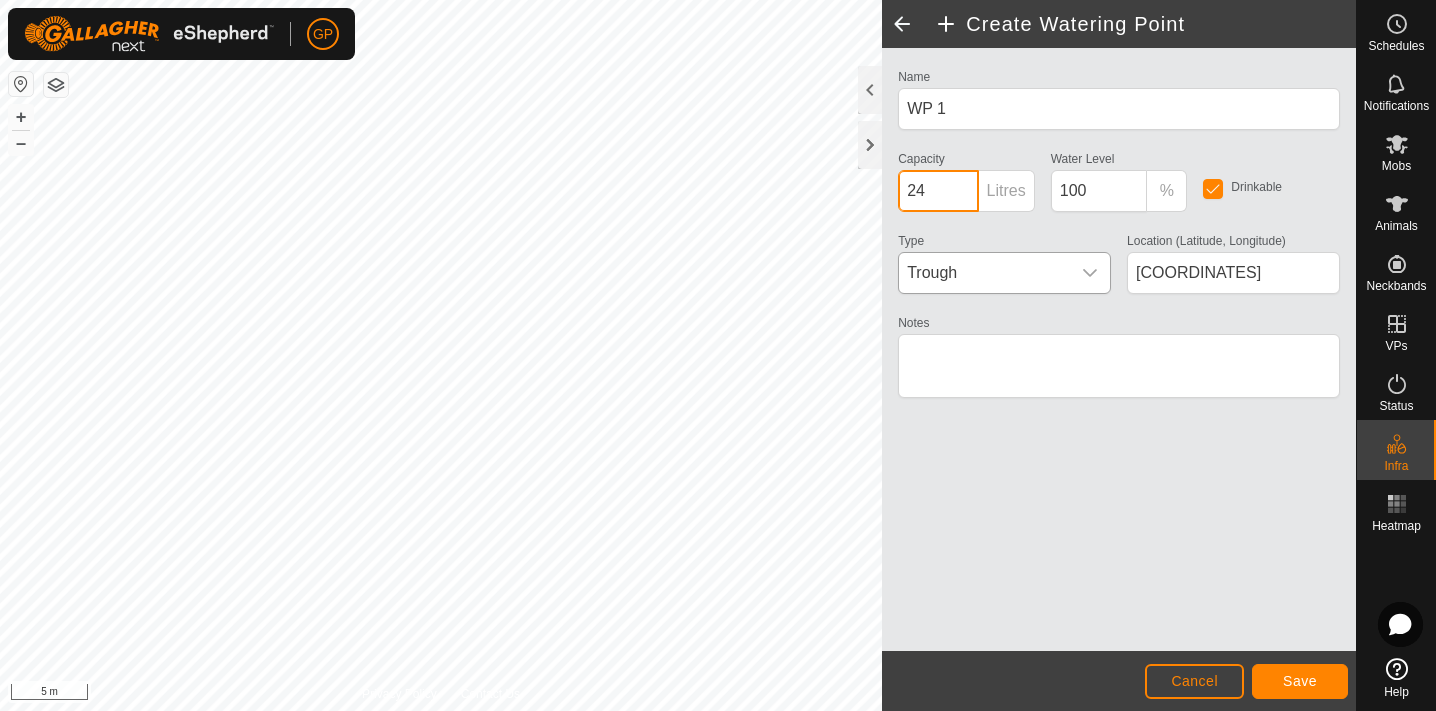 type on "2" 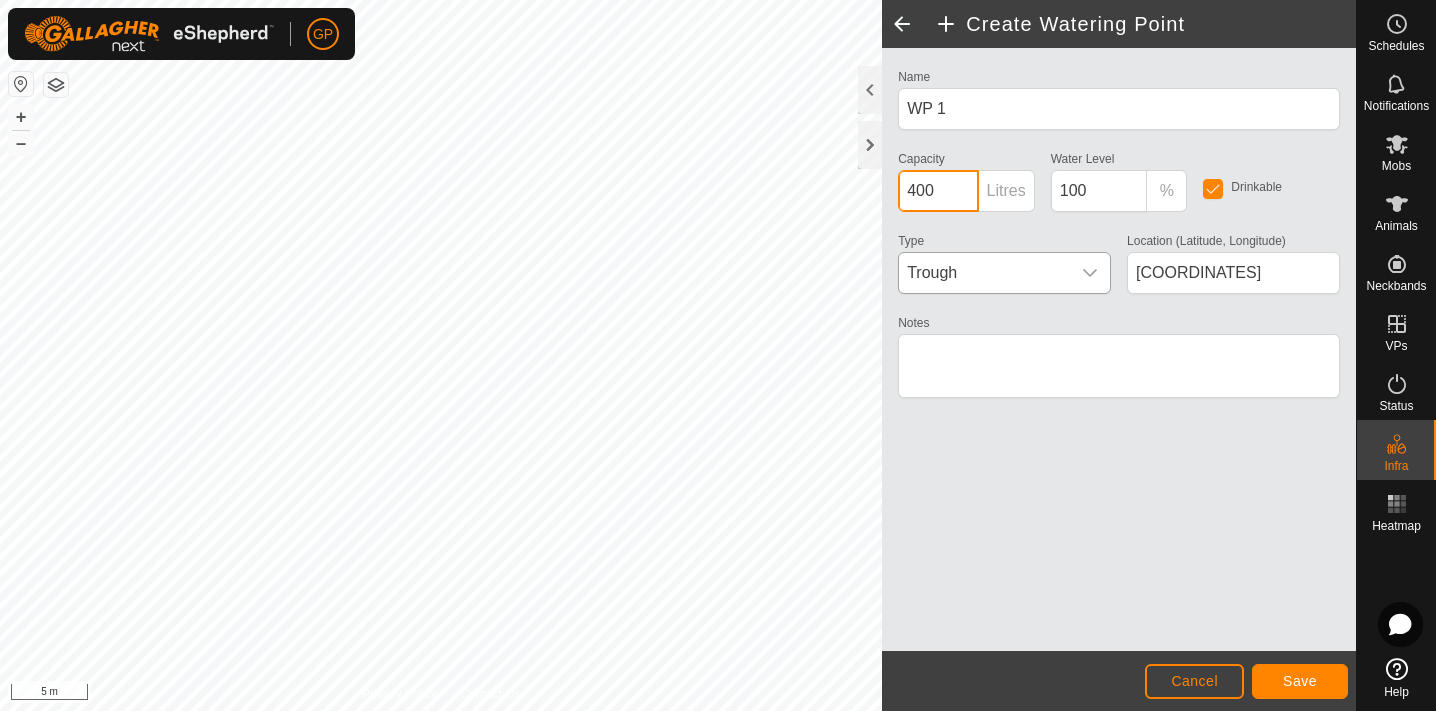 type on "400" 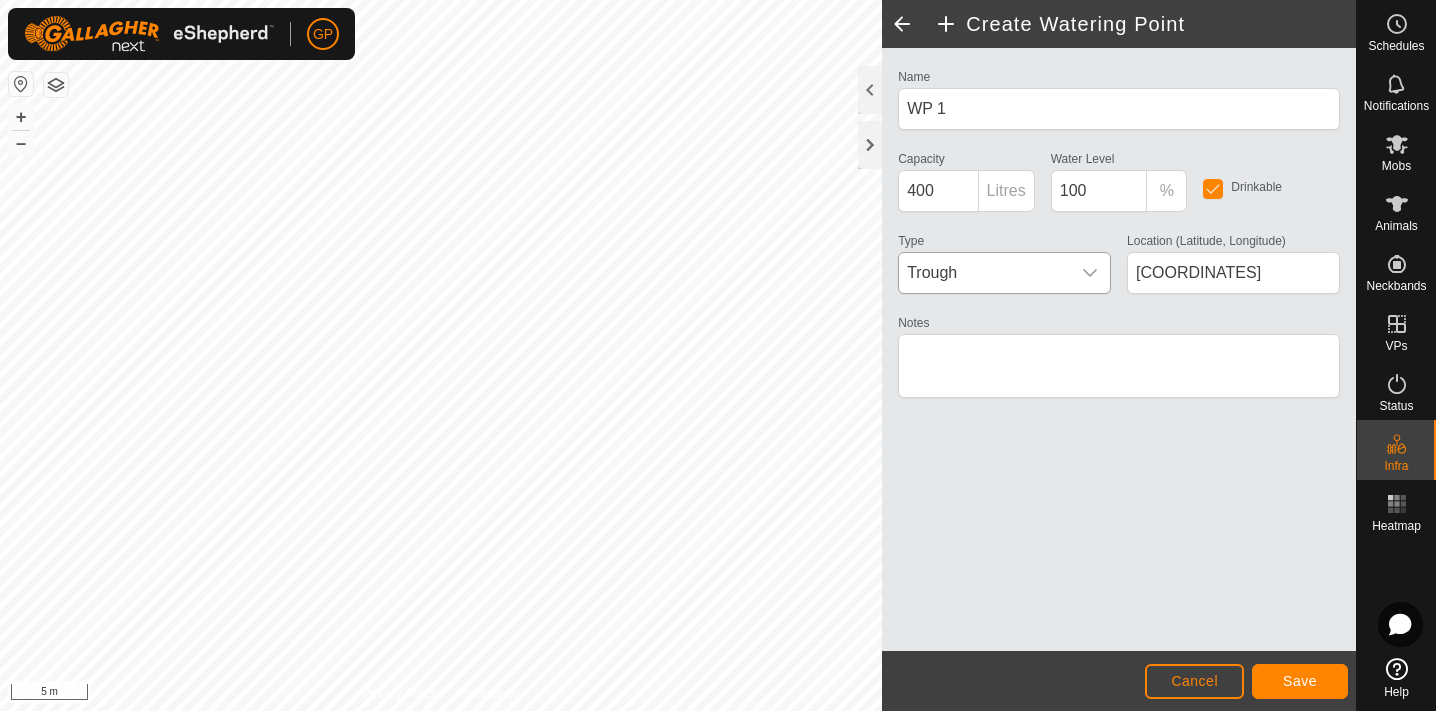 click on "Name WP 1 Capacity 400 Litres Water Level  100 % Drinkable Type Trough Location (Latitude, Longitude) [COORDINATES] Notes" 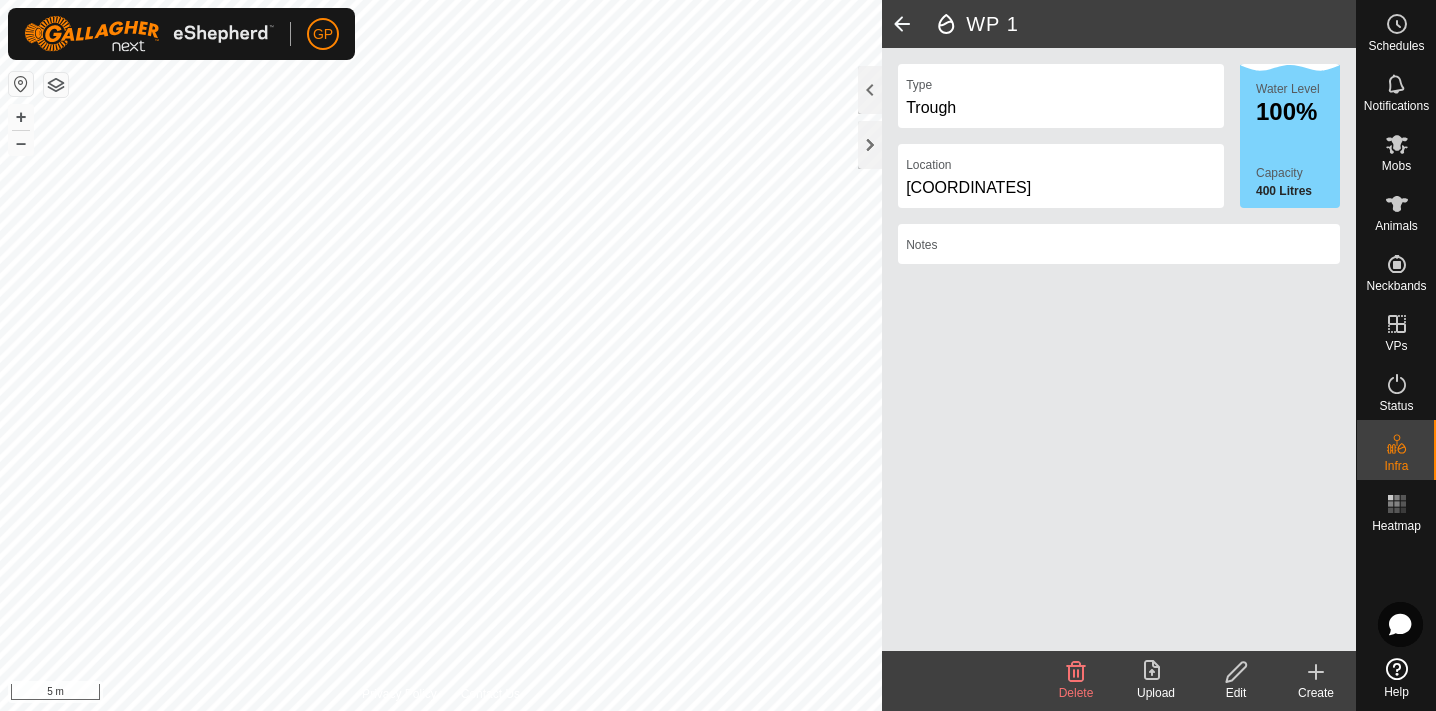 click 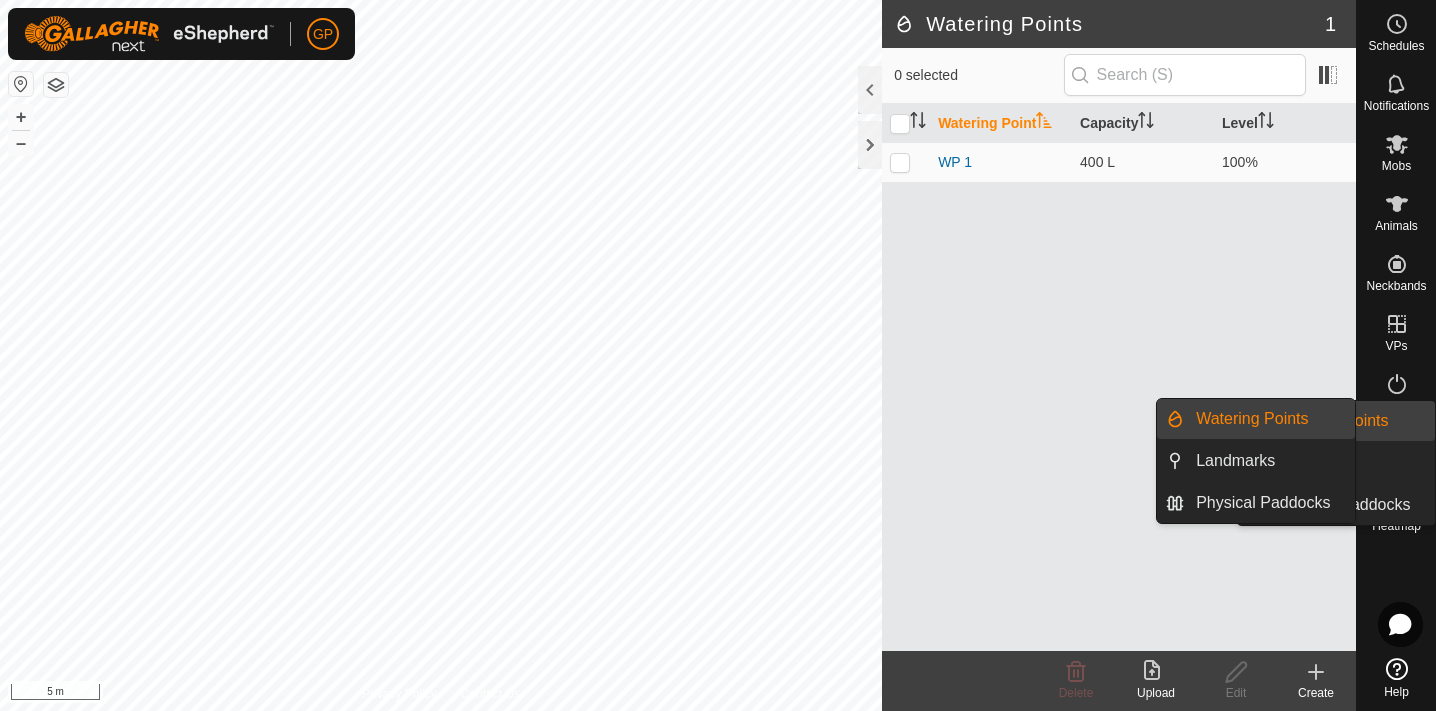 click on "Infra" at bounding box center [1396, 450] 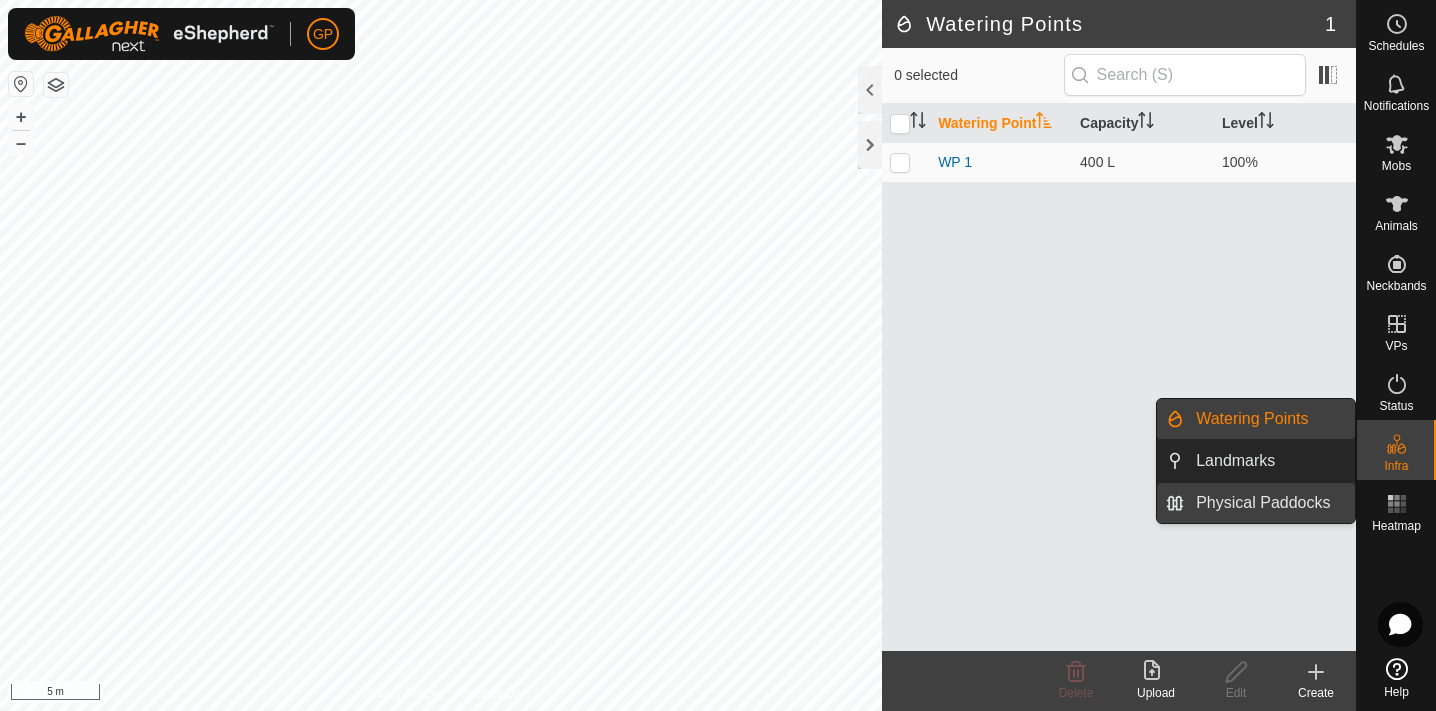 click on "Physical Paddocks" at bounding box center [1269, 503] 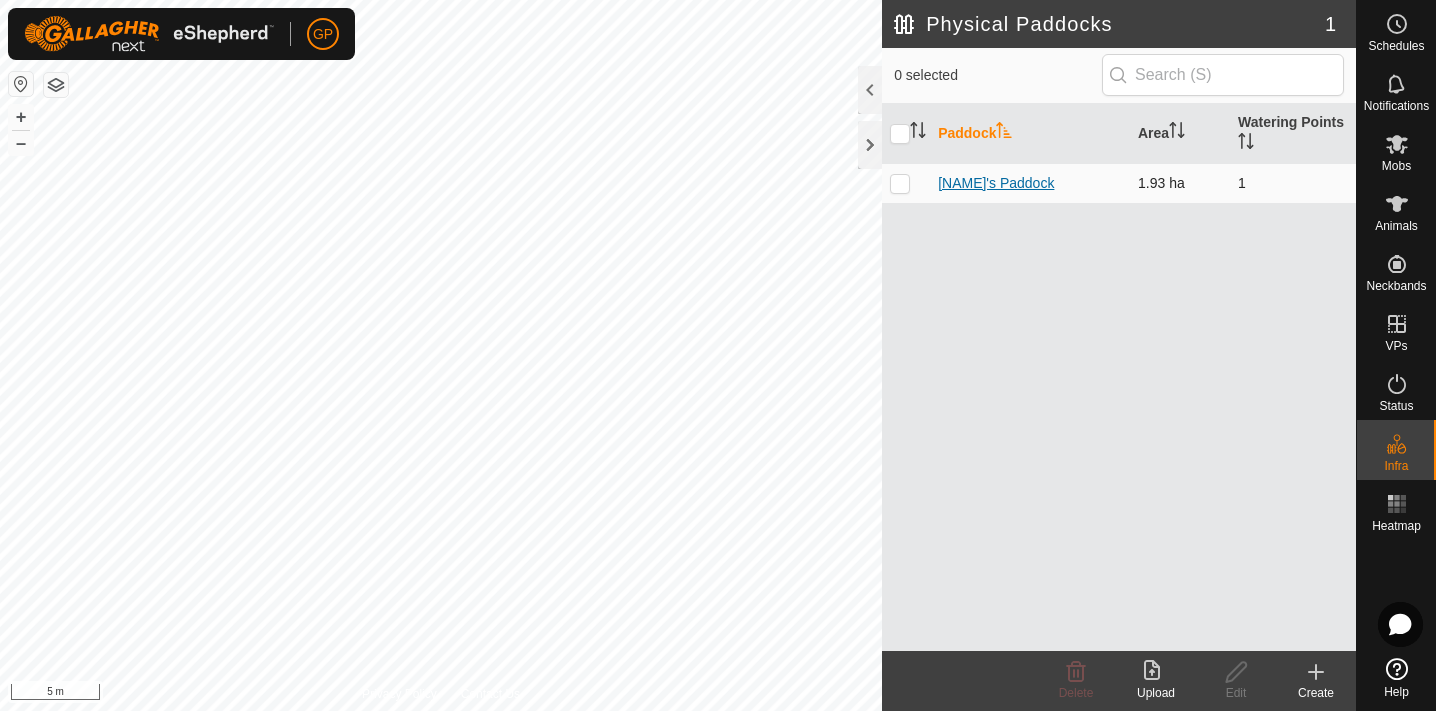 click on "[NAME]'s Paddock" at bounding box center (996, 183) 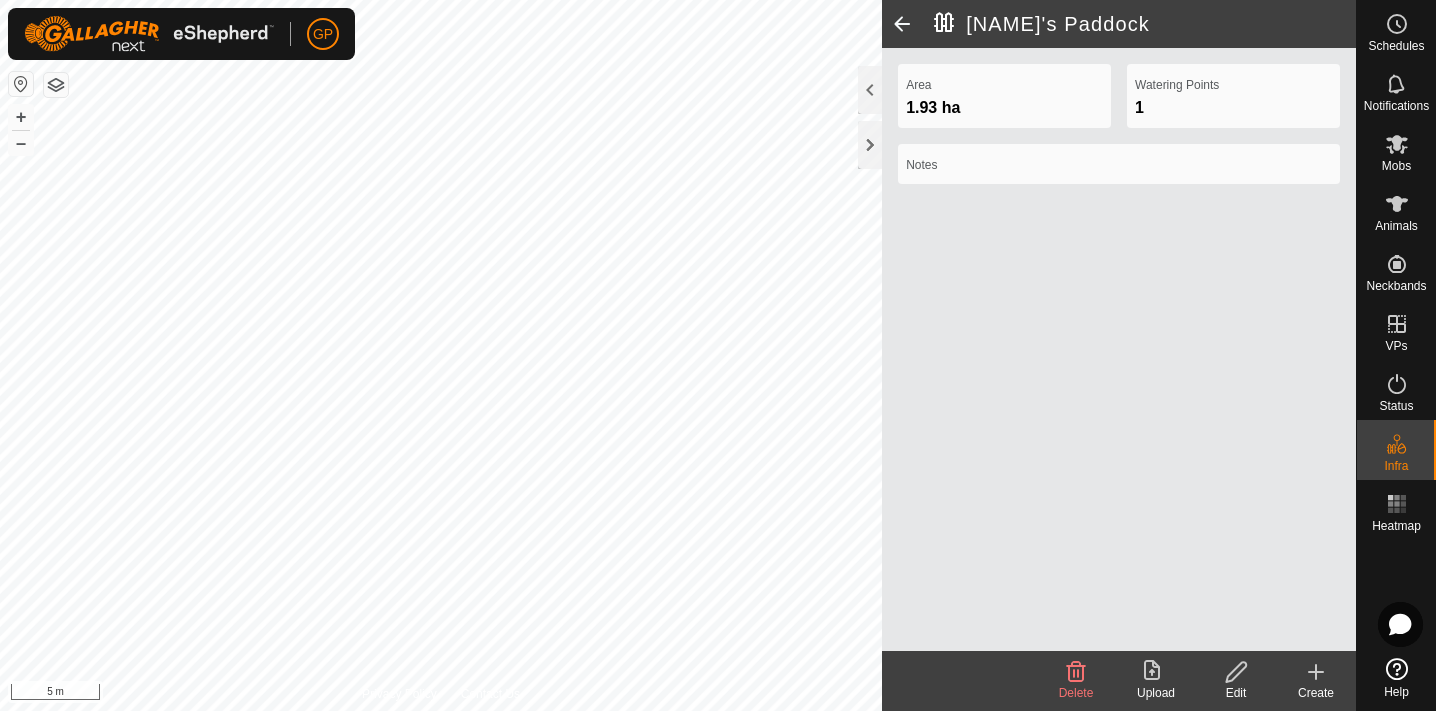 click 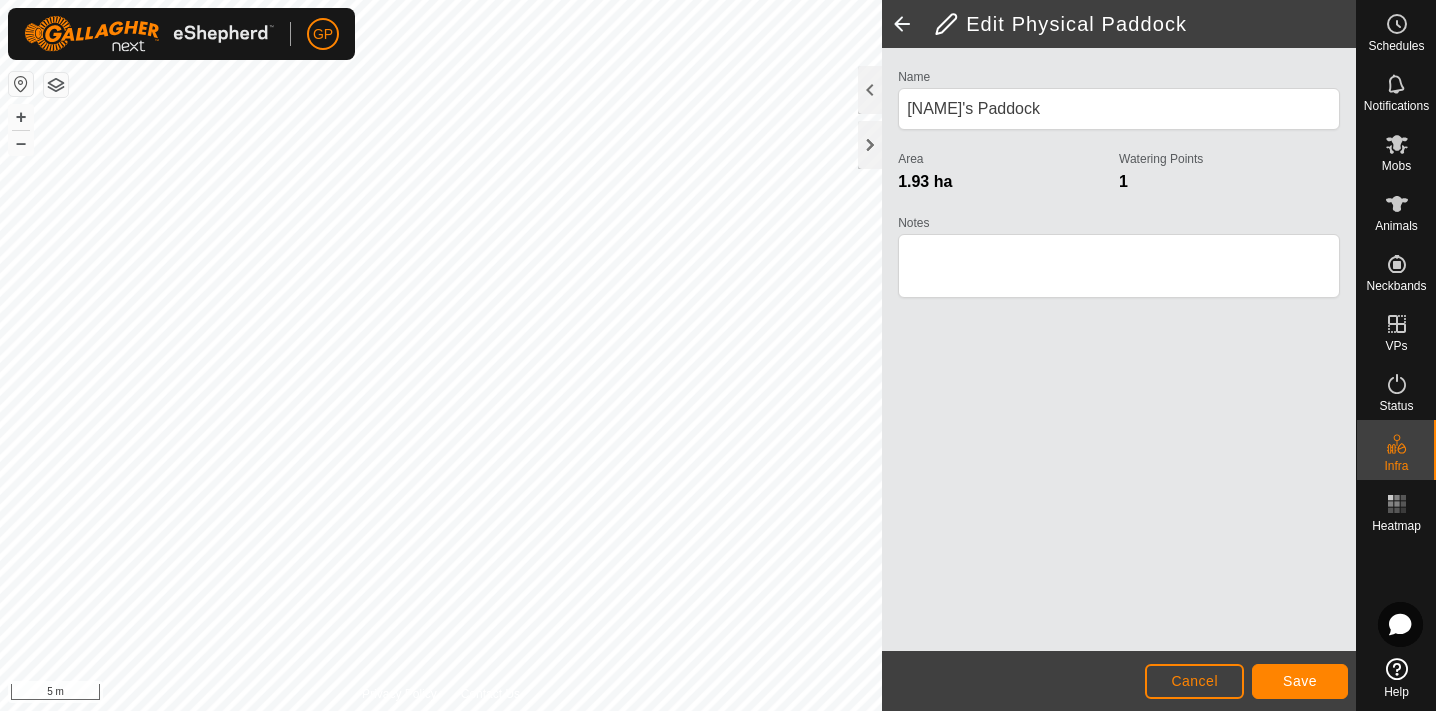 click on "Save" 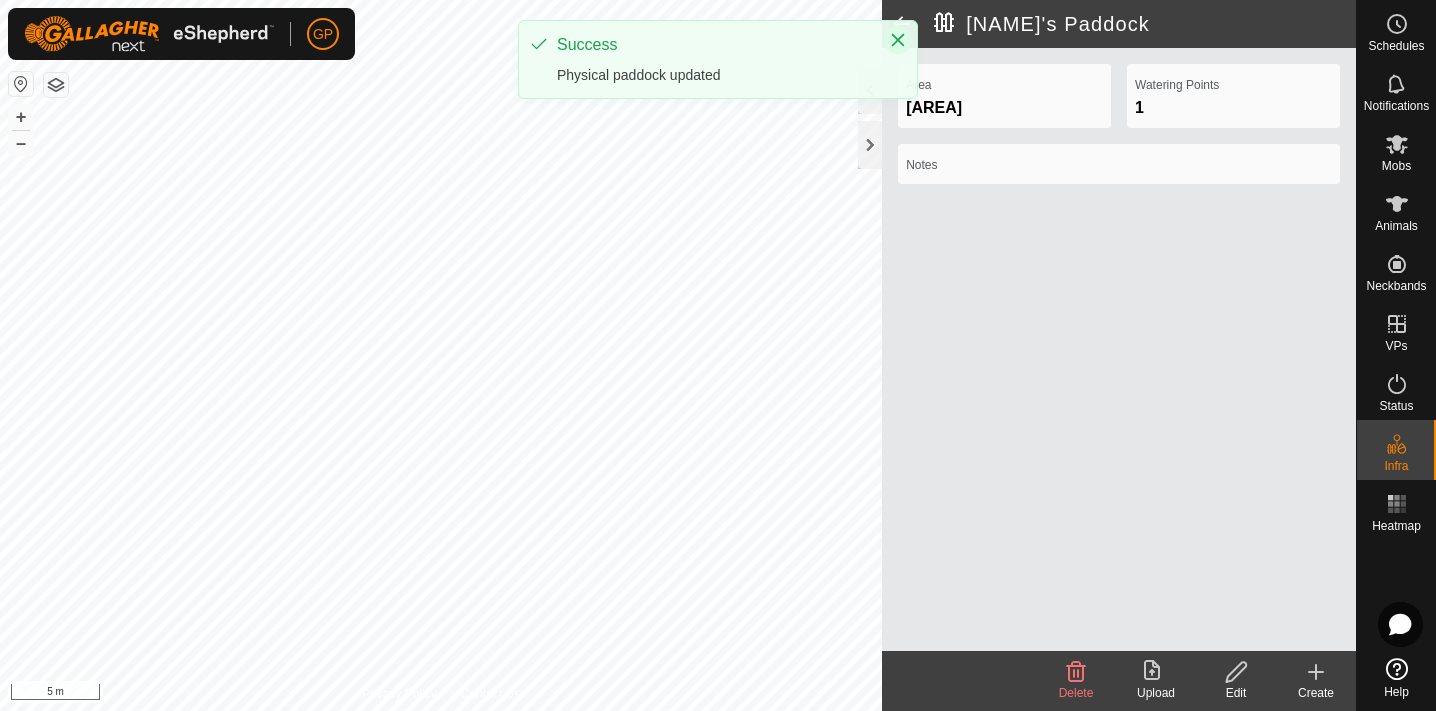 click 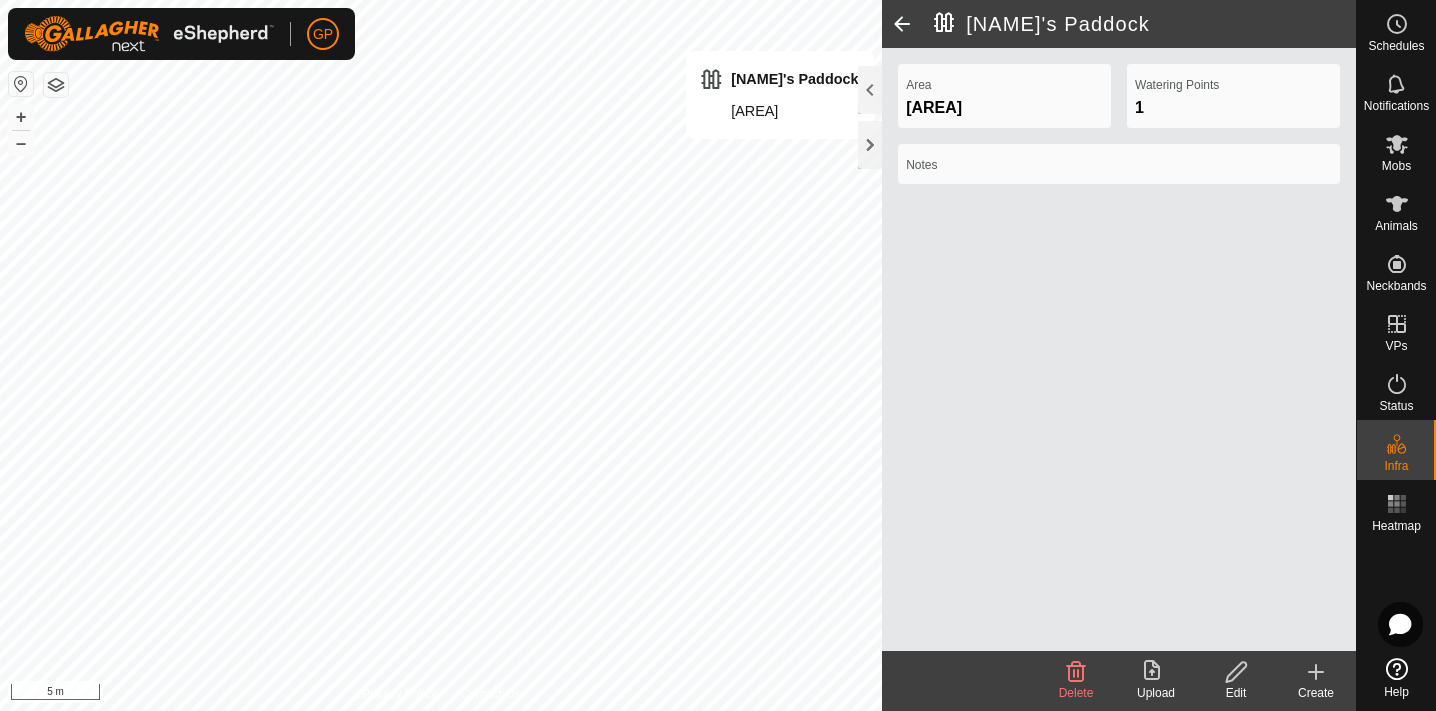 click 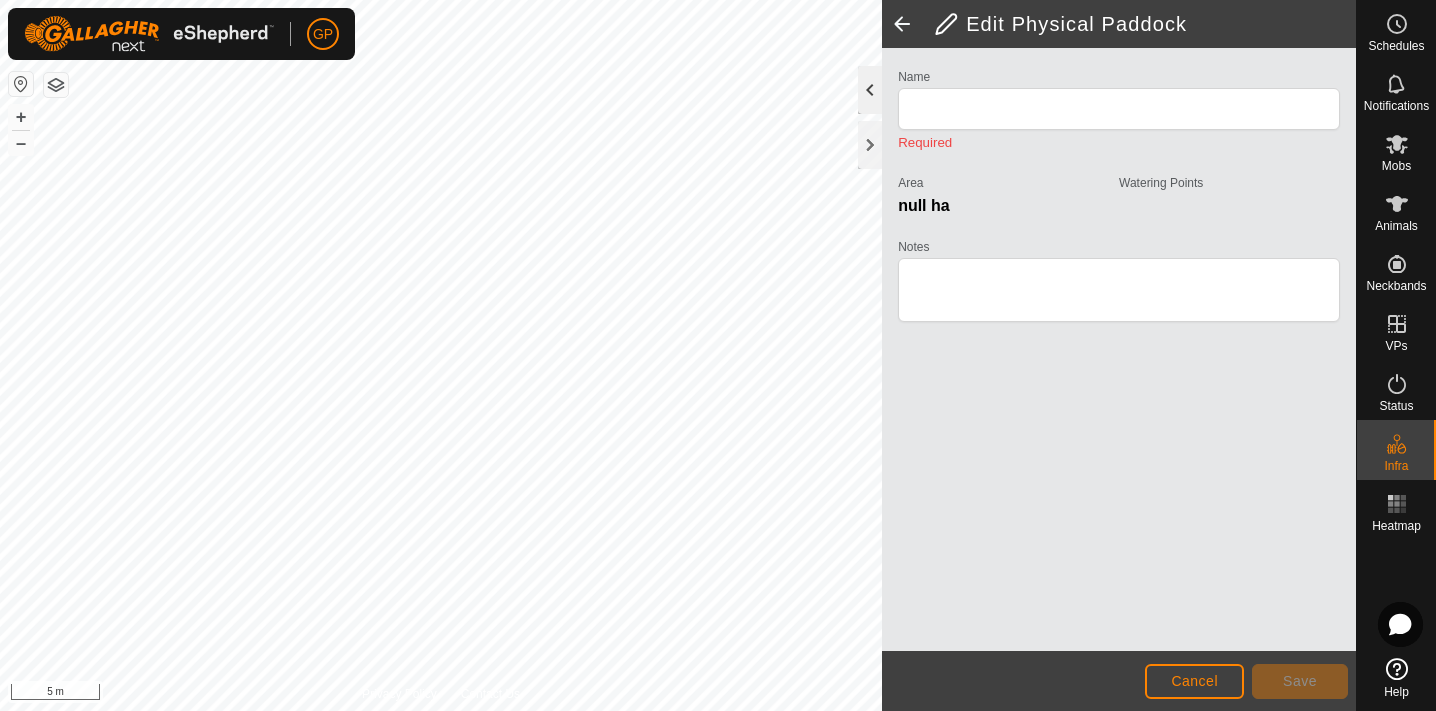 type on "[NAME]'s Paddock" 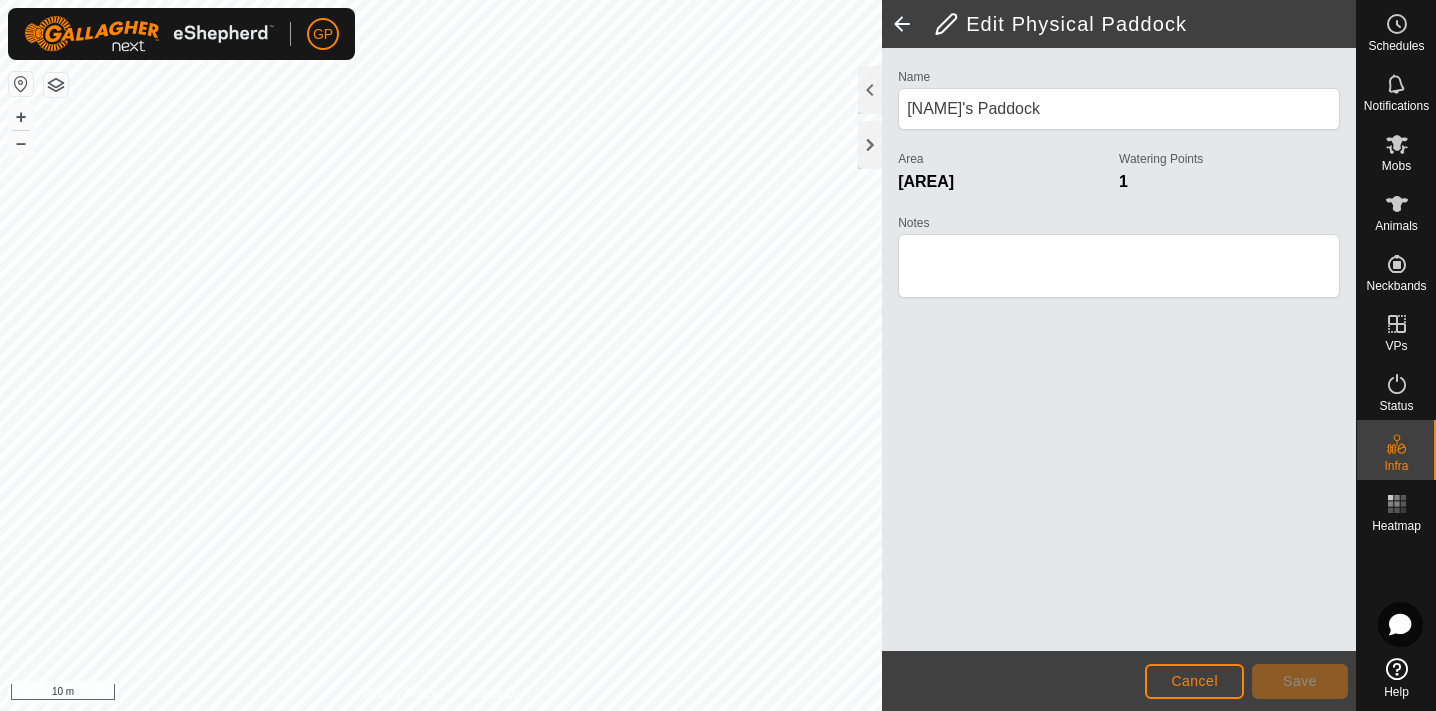 click on "Cancel" 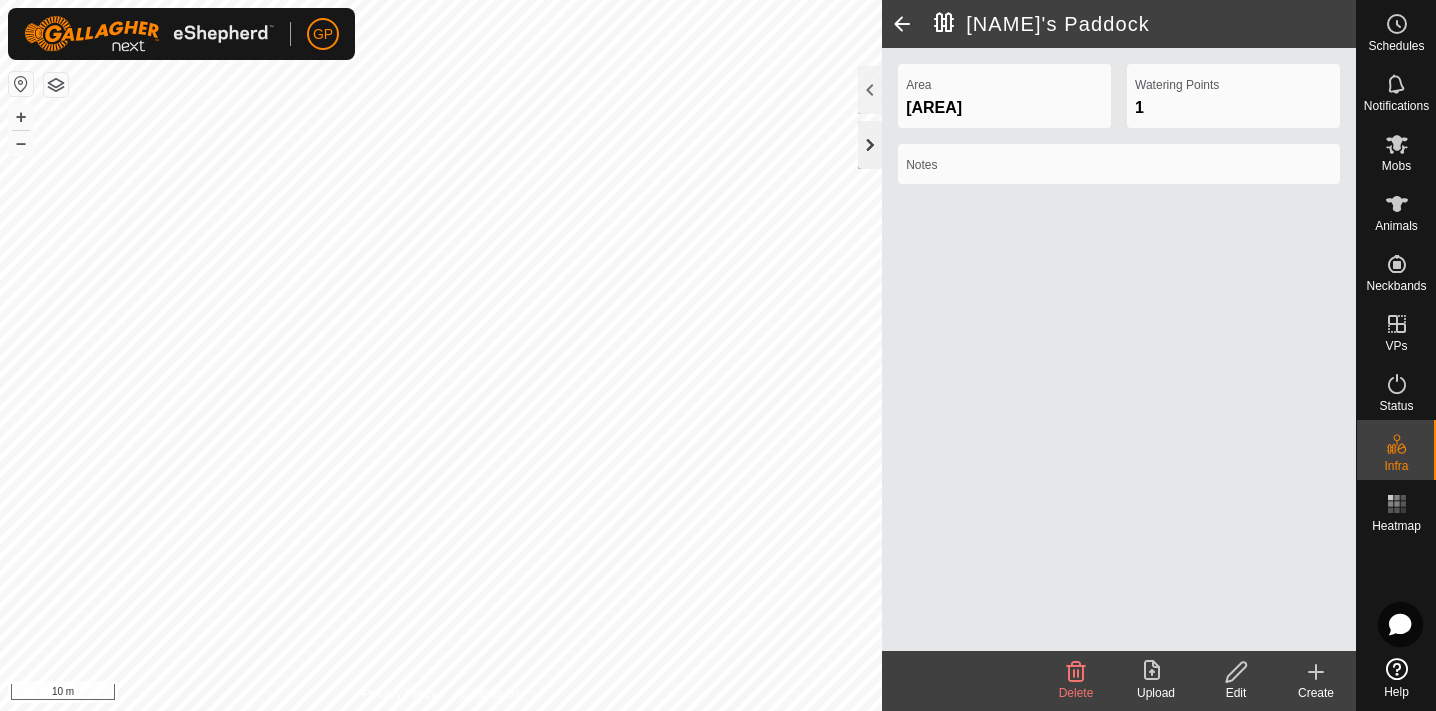 click 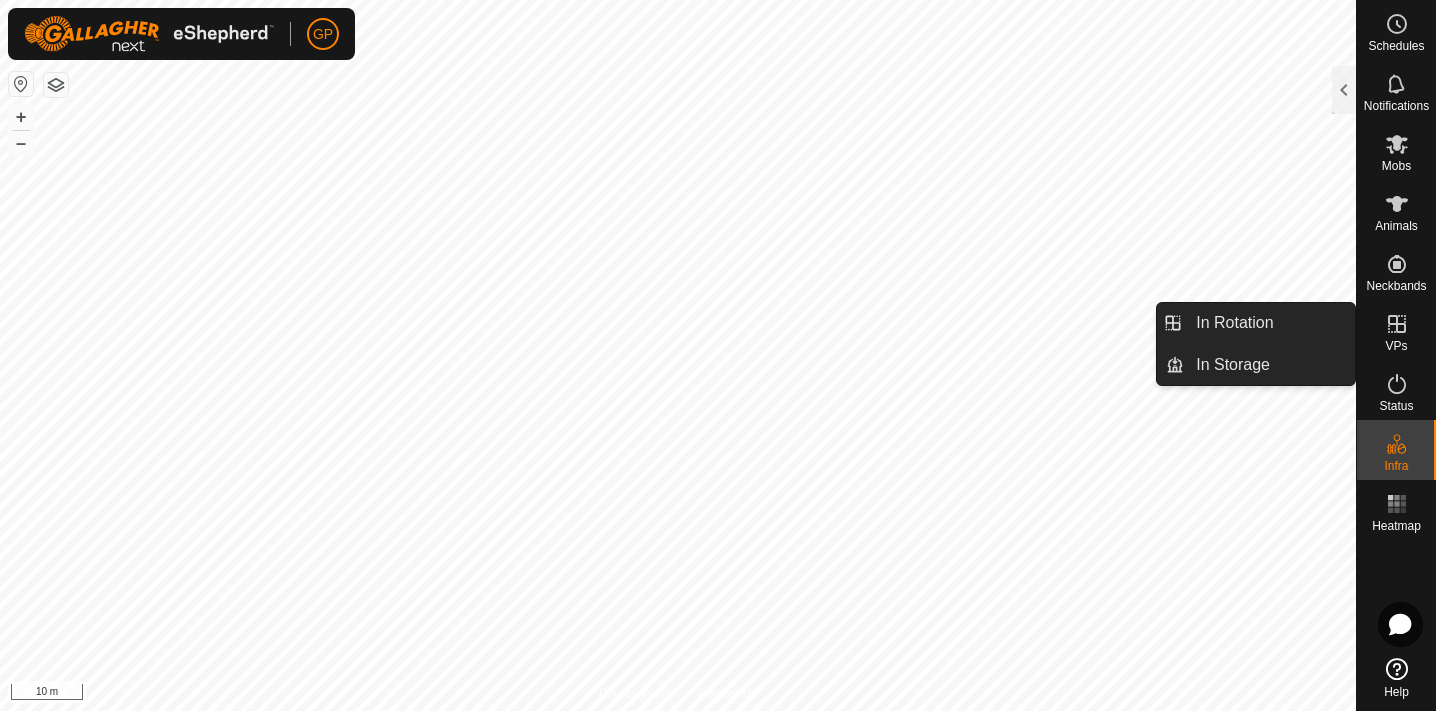 click 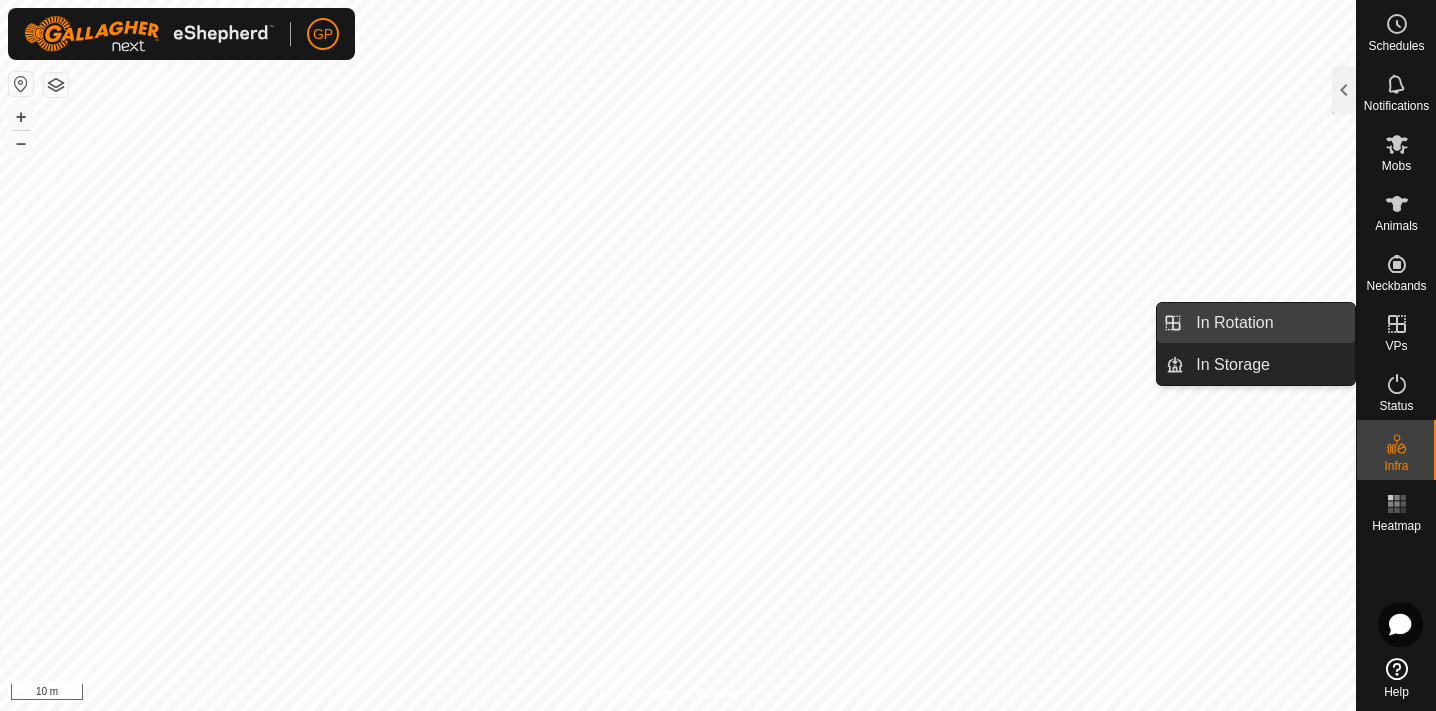click on "In Rotation" at bounding box center [1269, 323] 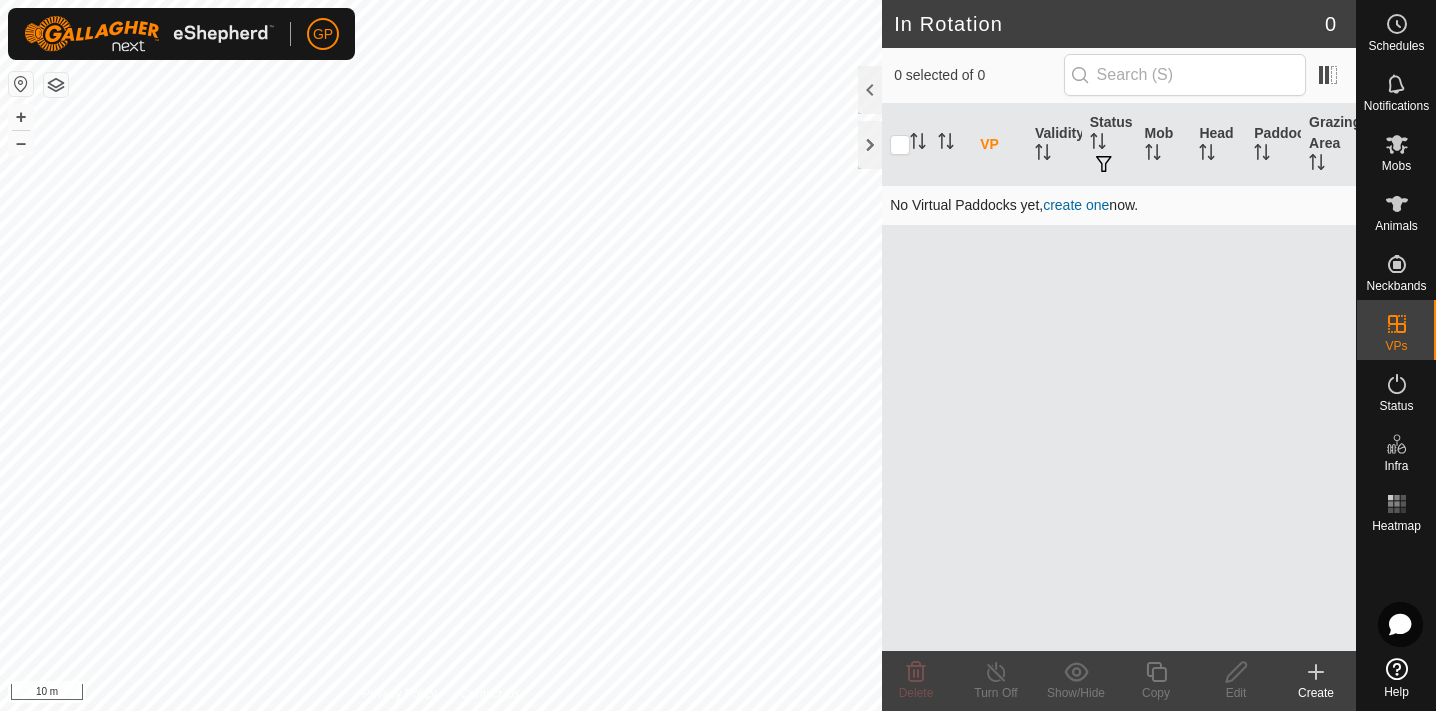 click on "create one" at bounding box center [1076, 205] 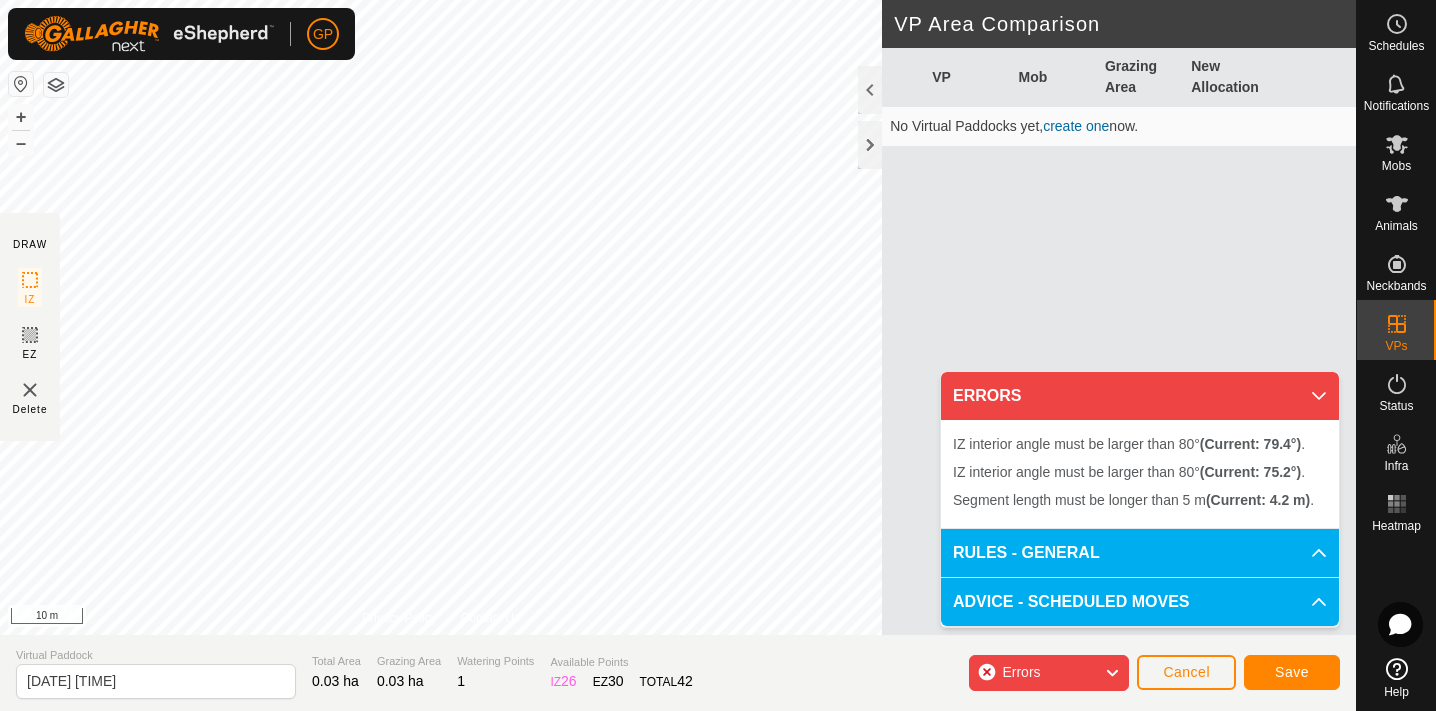click on "Cancel" 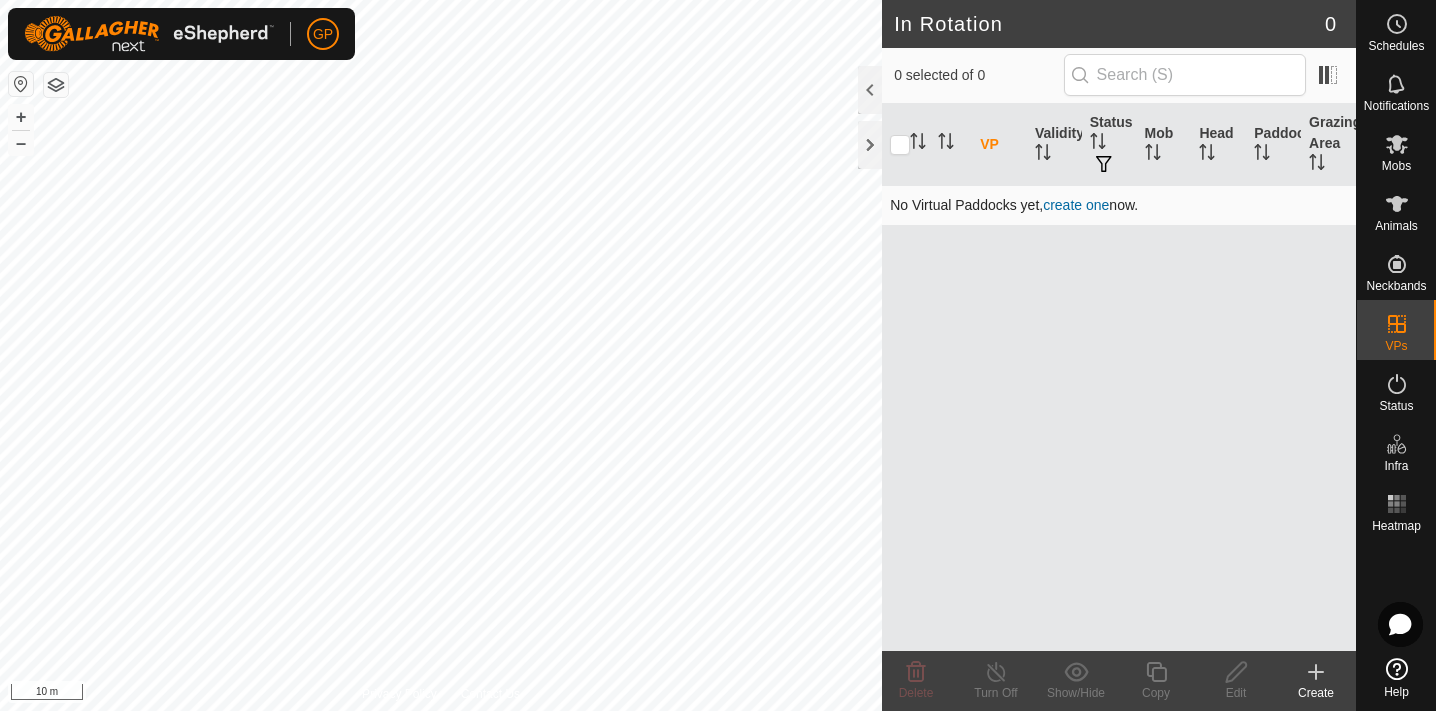 click on "create one" at bounding box center [1076, 205] 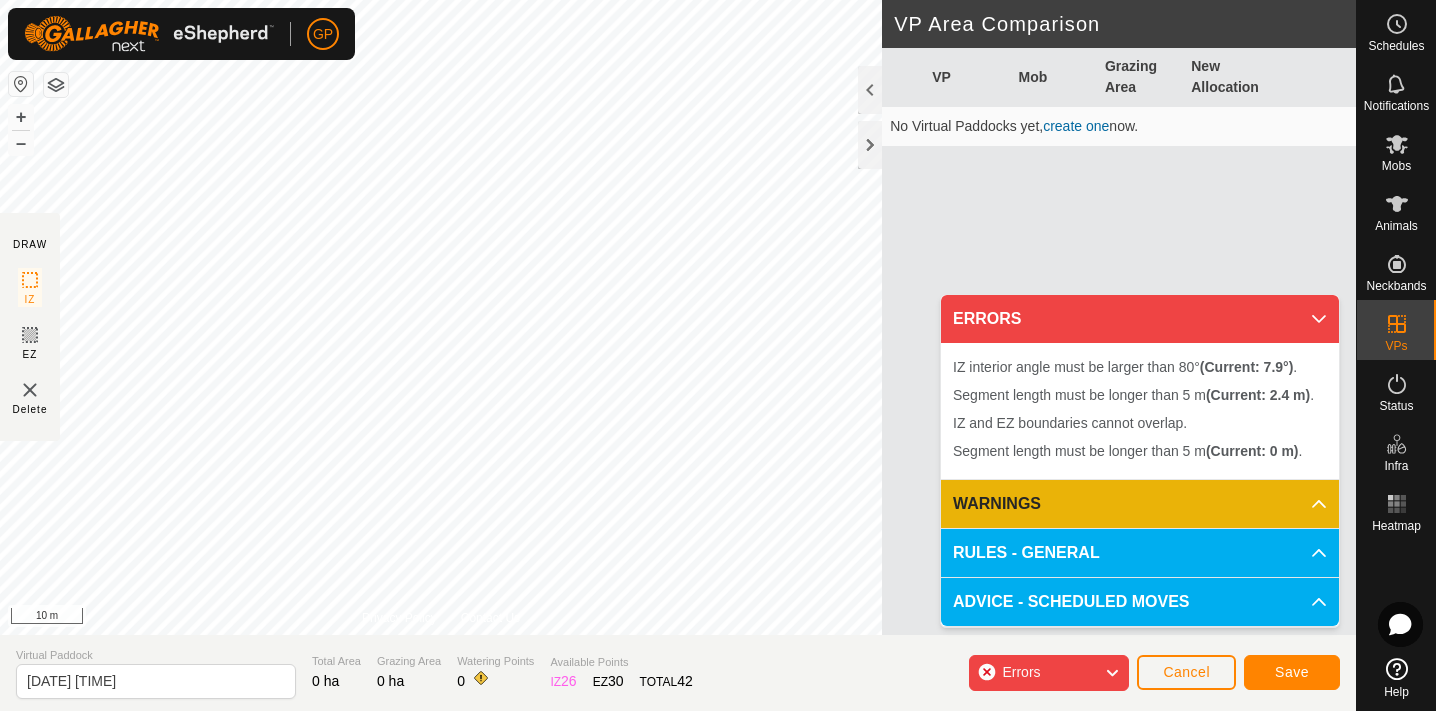 click on "RULES - GENERAL" at bounding box center [1140, 553] 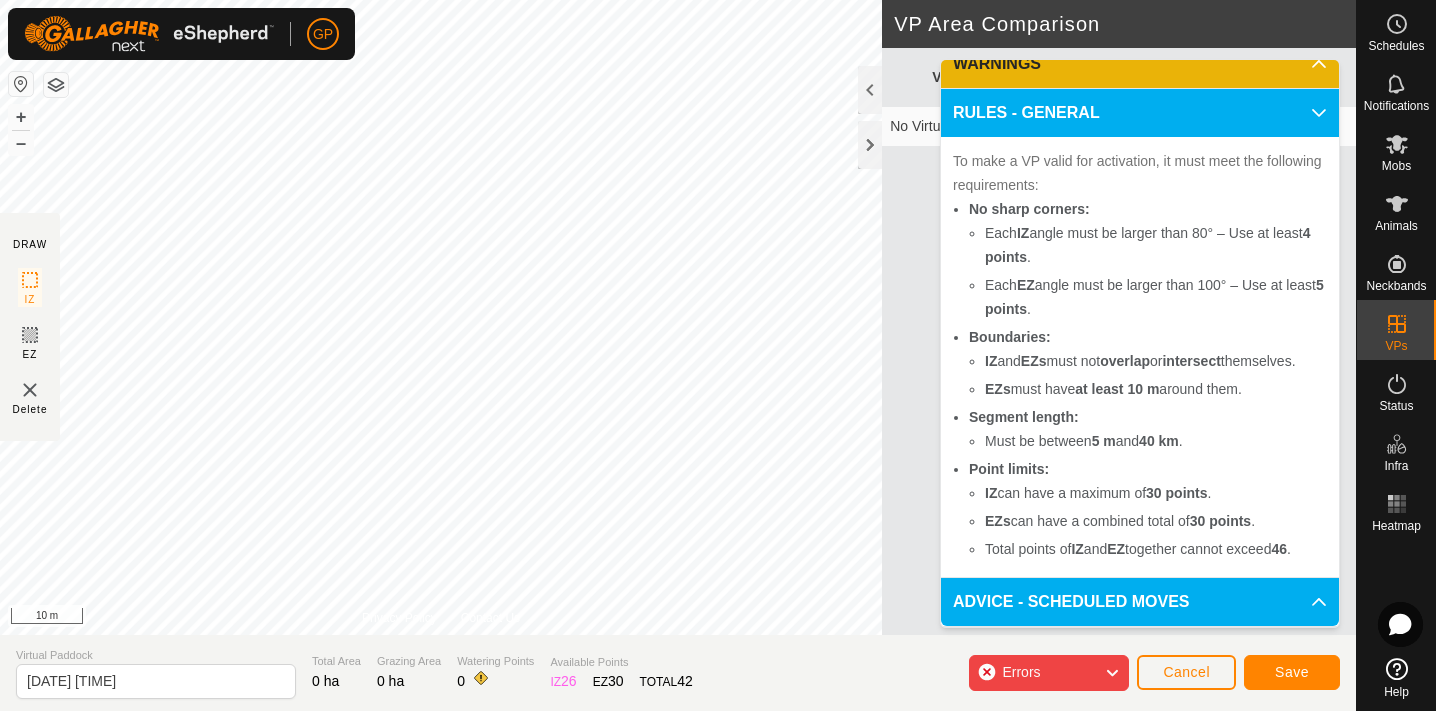 scroll, scrollTop: 205, scrollLeft: 0, axis: vertical 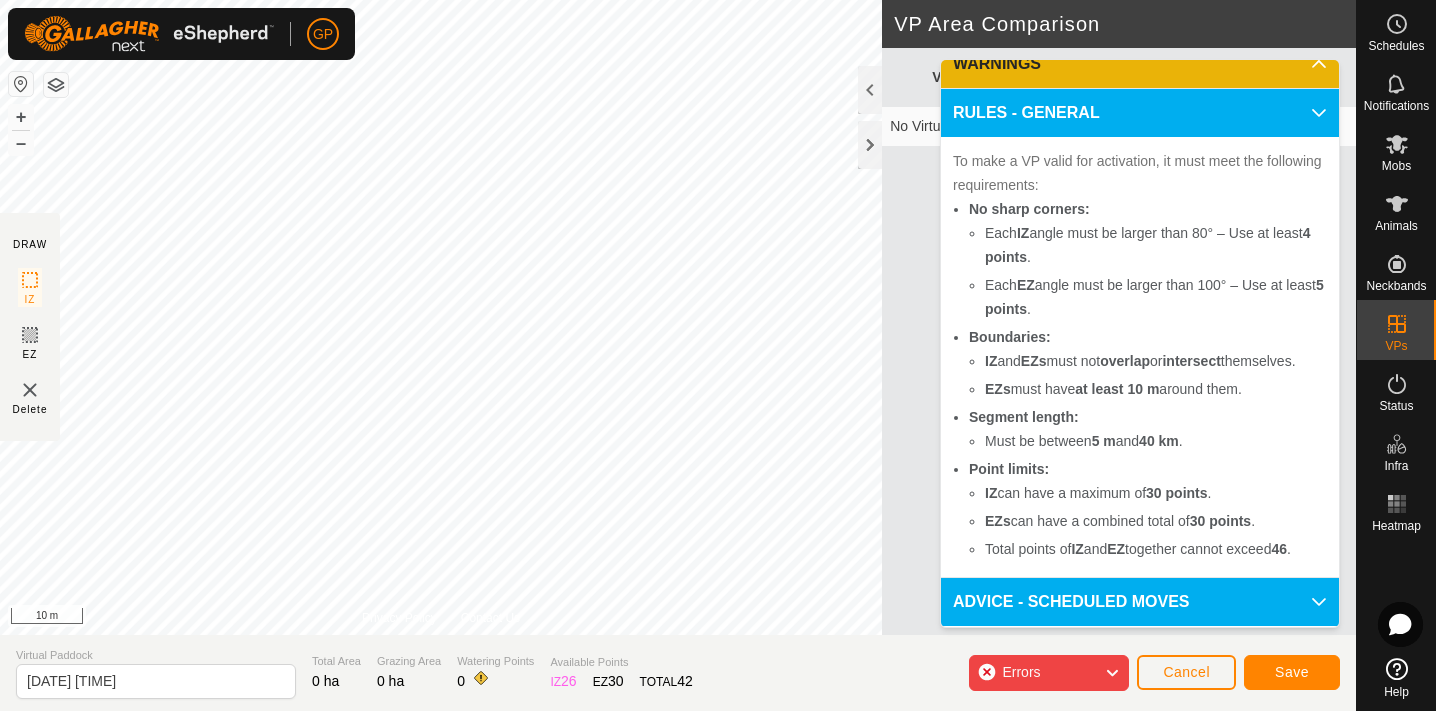 click on "Cancel" 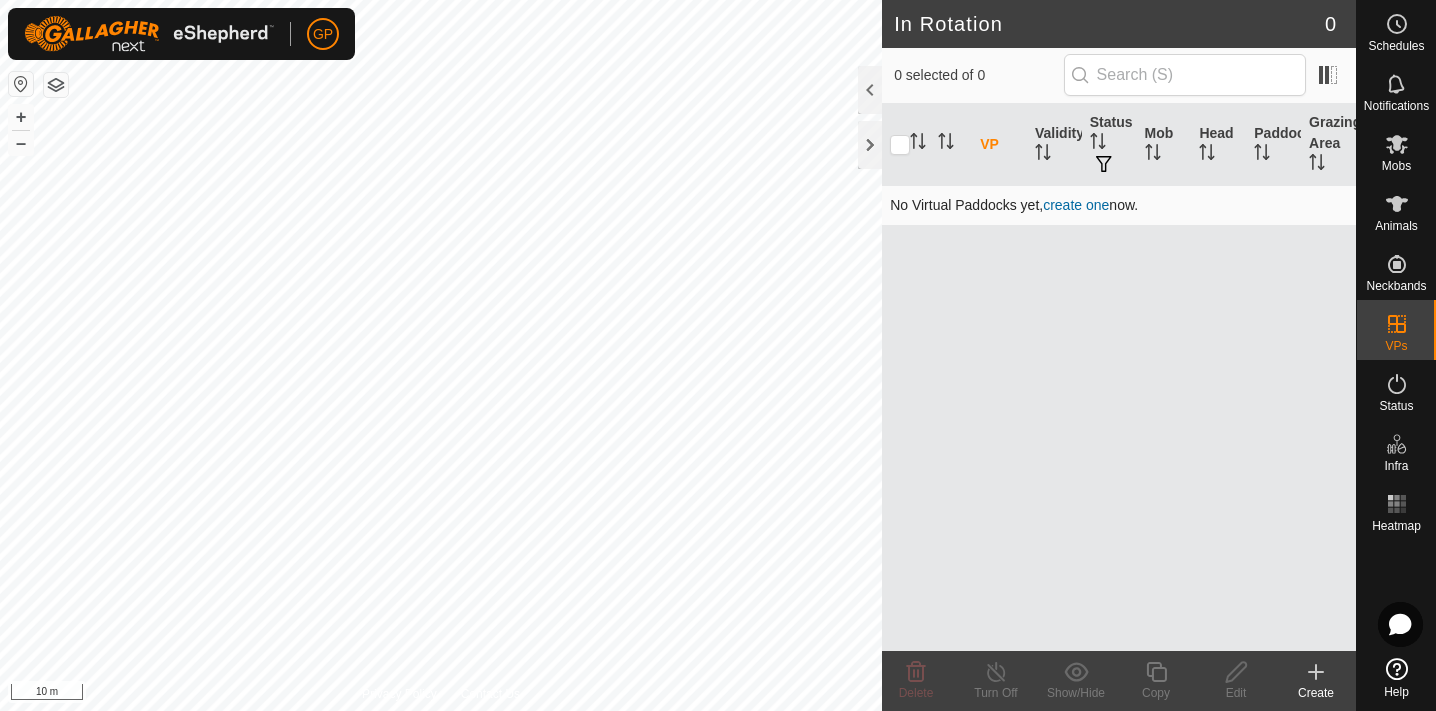 click on "create one" at bounding box center [1076, 205] 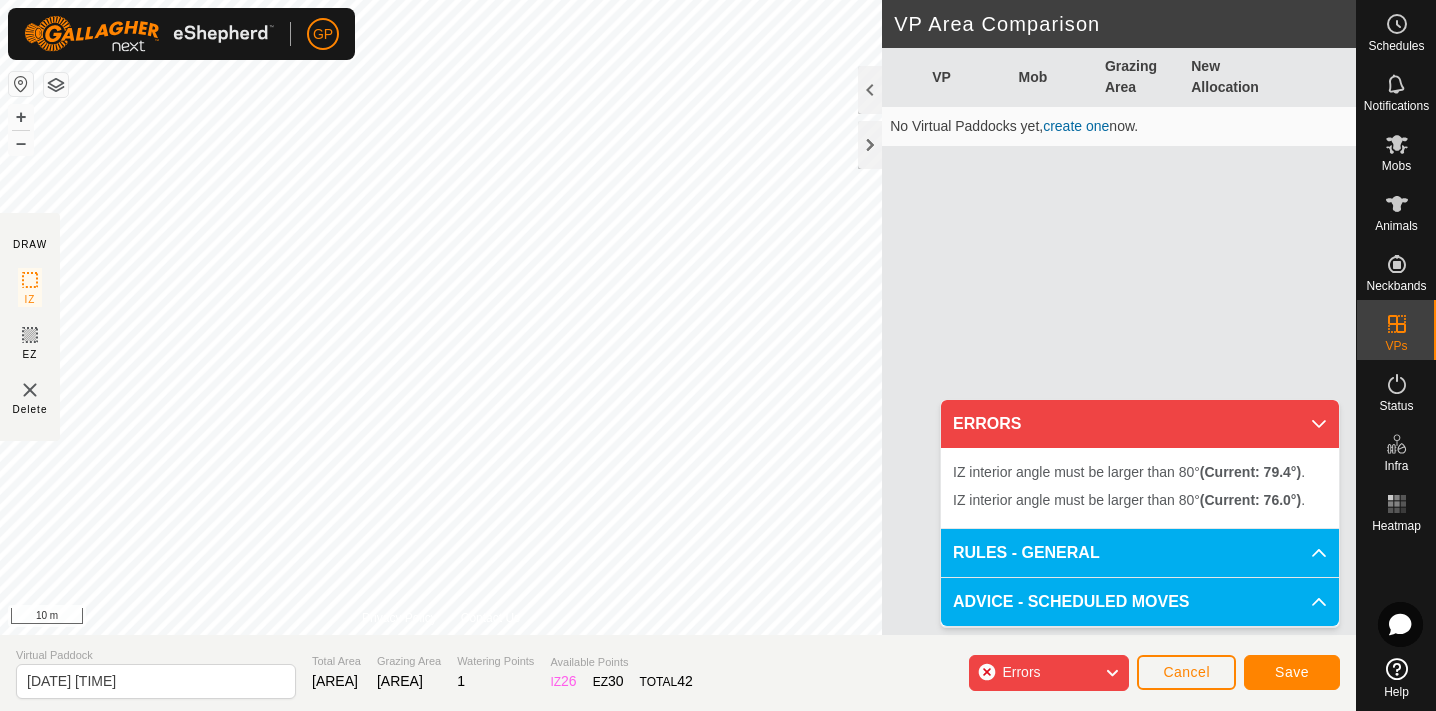click on "Errors" 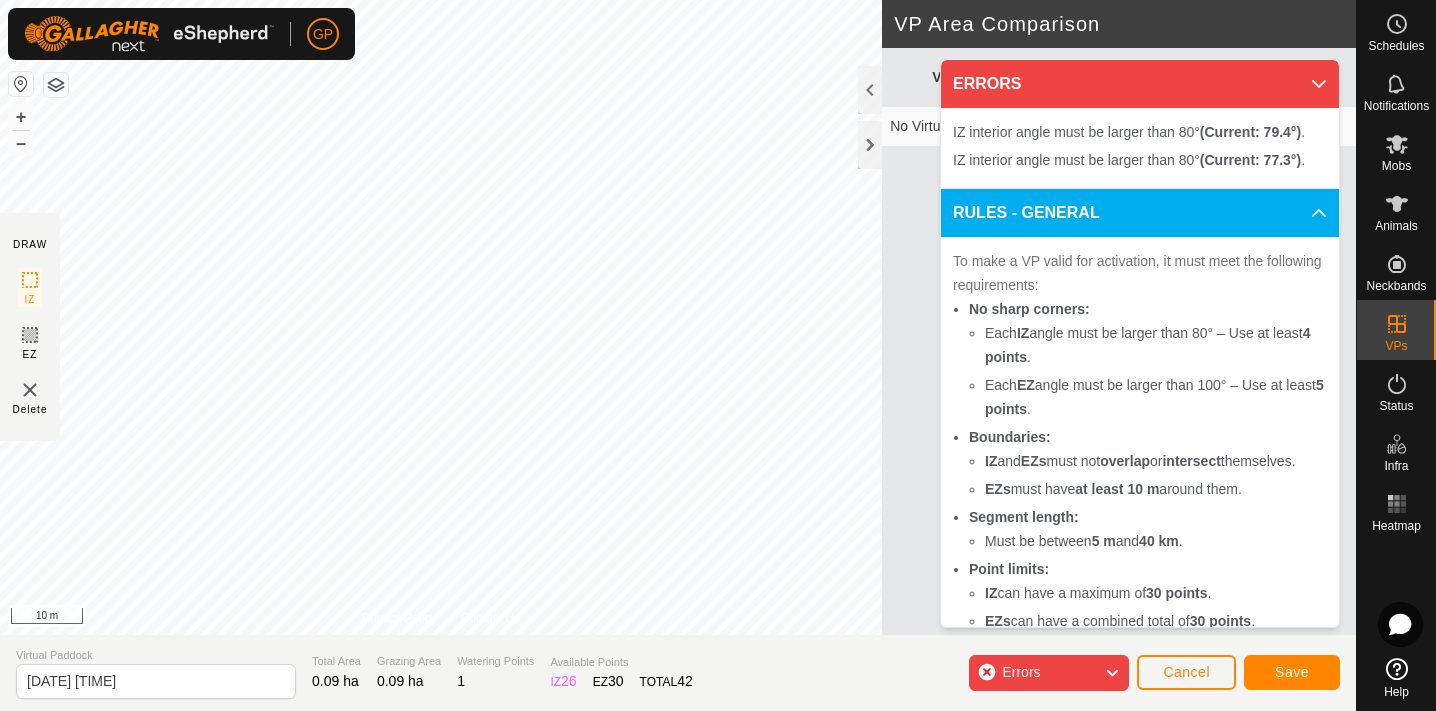 click on "Cancel" 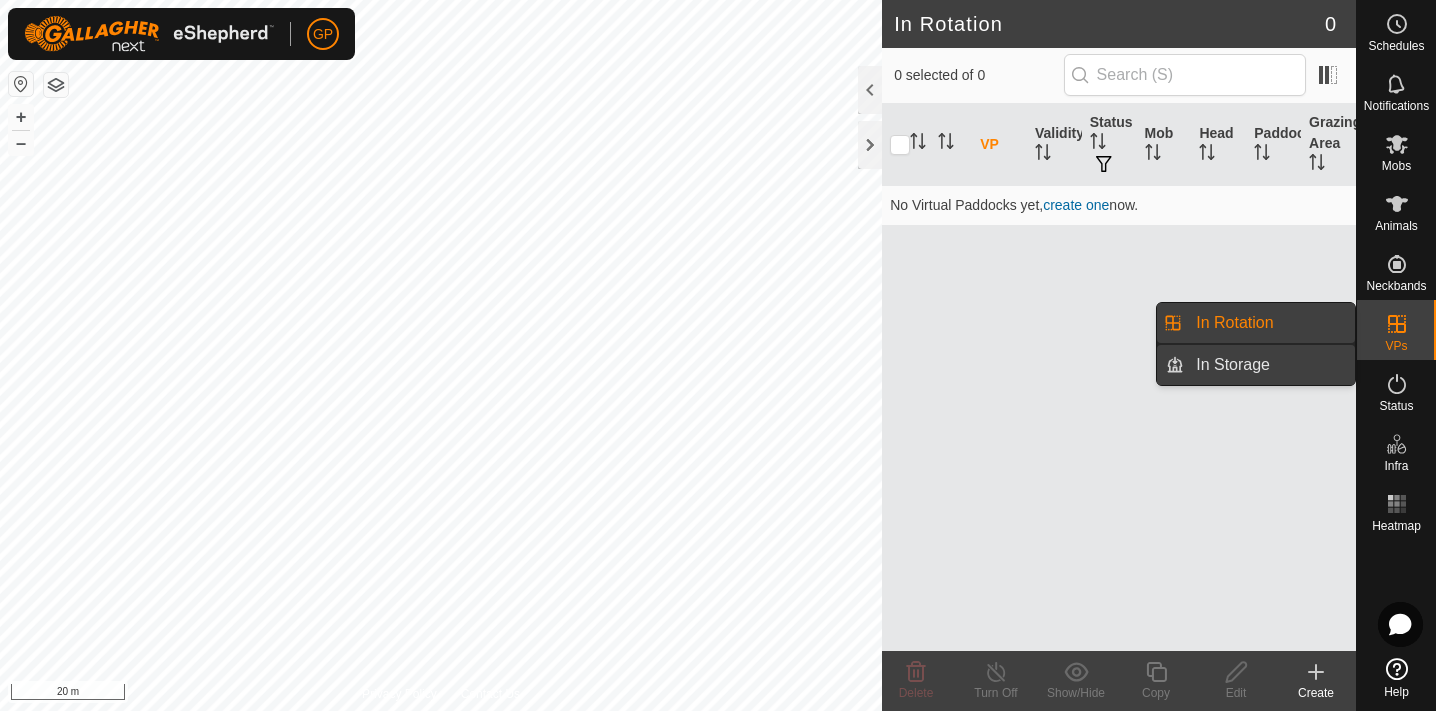 click on "In Storage" at bounding box center (1269, 365) 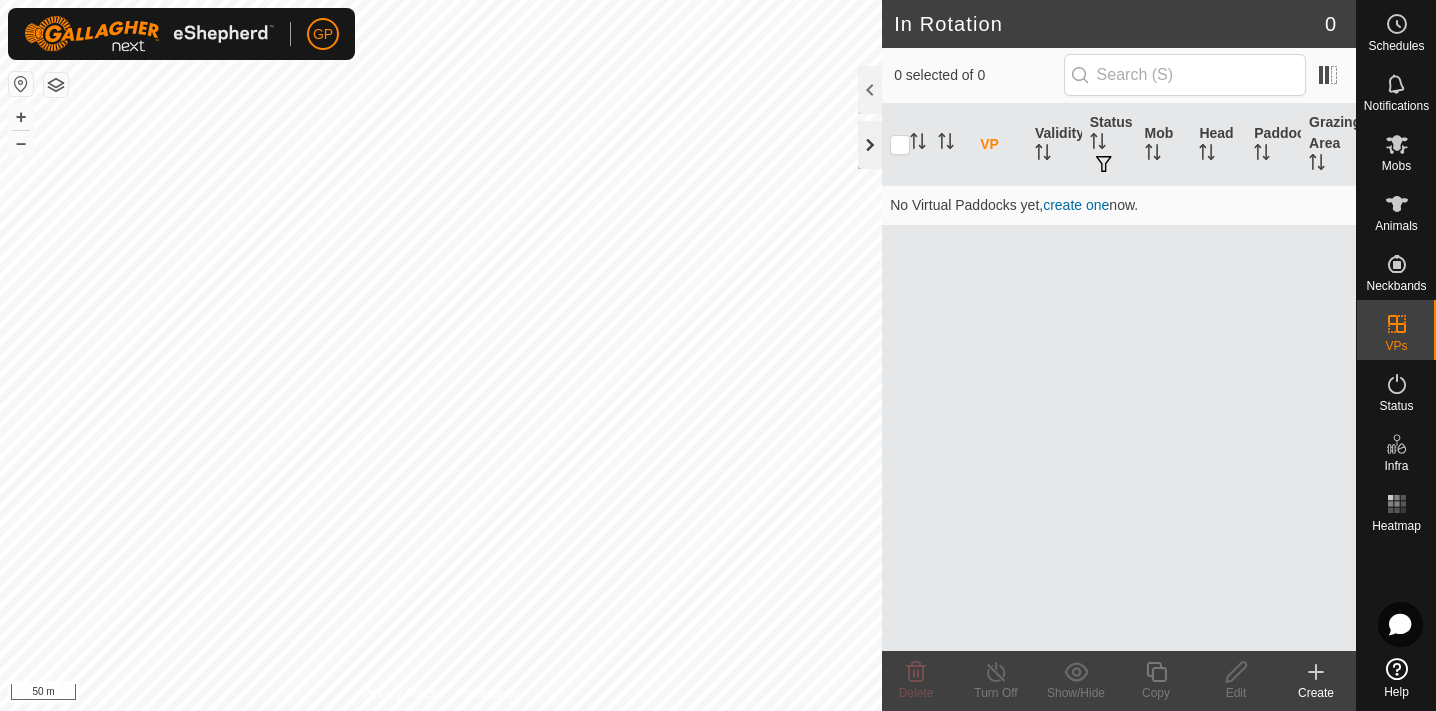 click 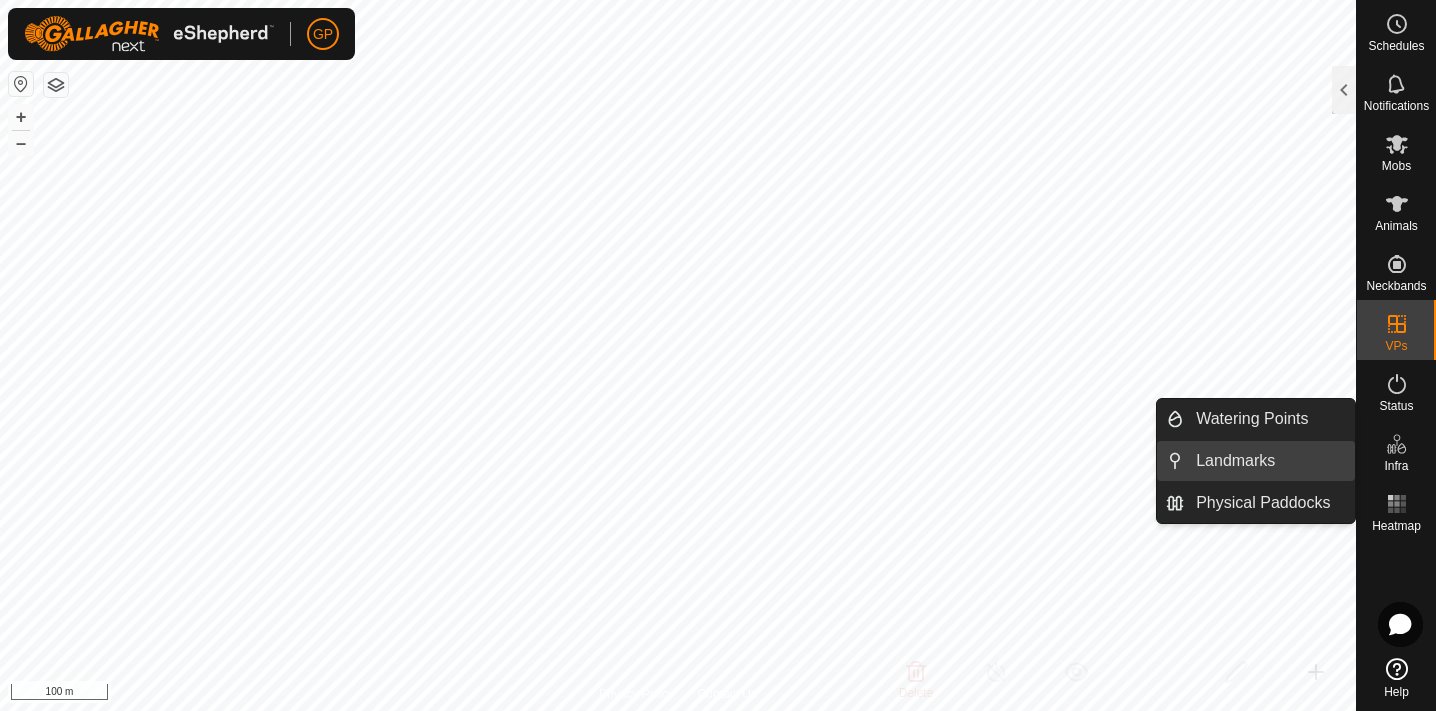click on "Landmarks" at bounding box center (1269, 461) 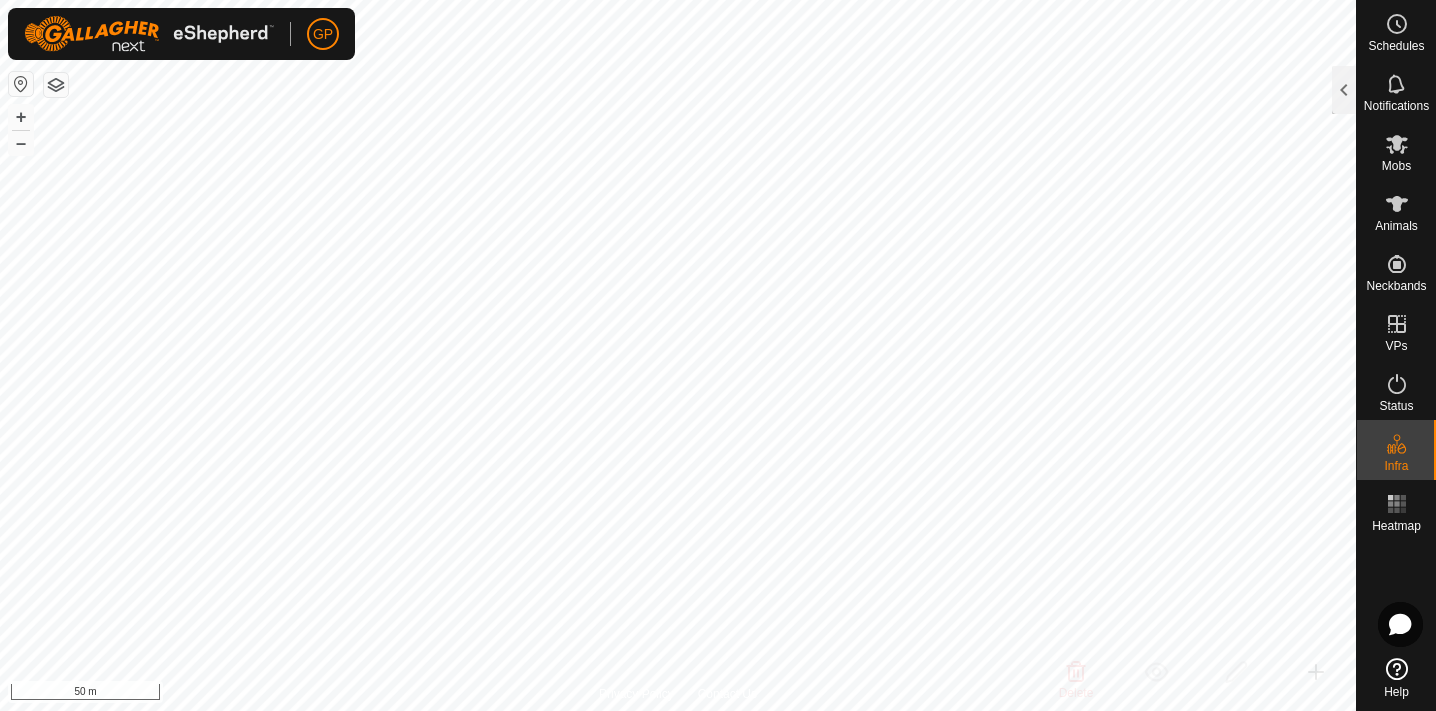 click 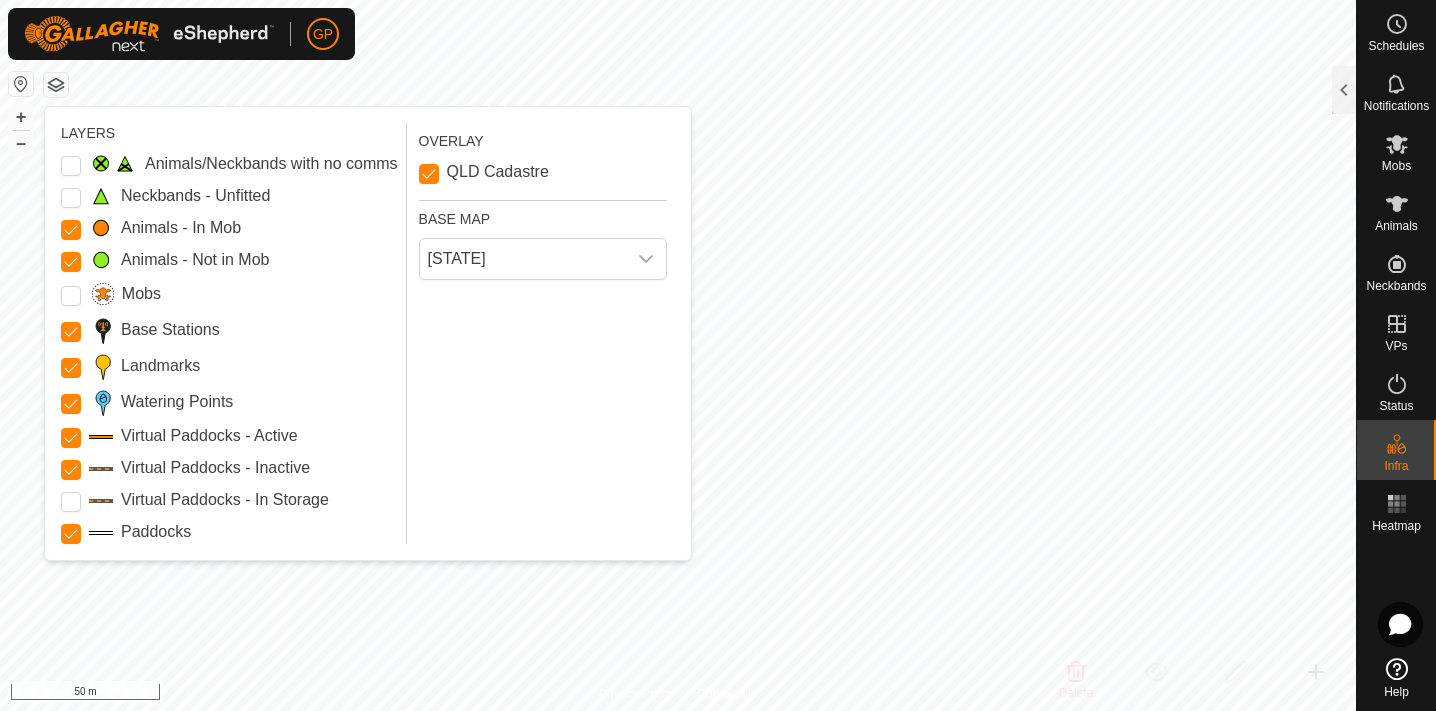 click 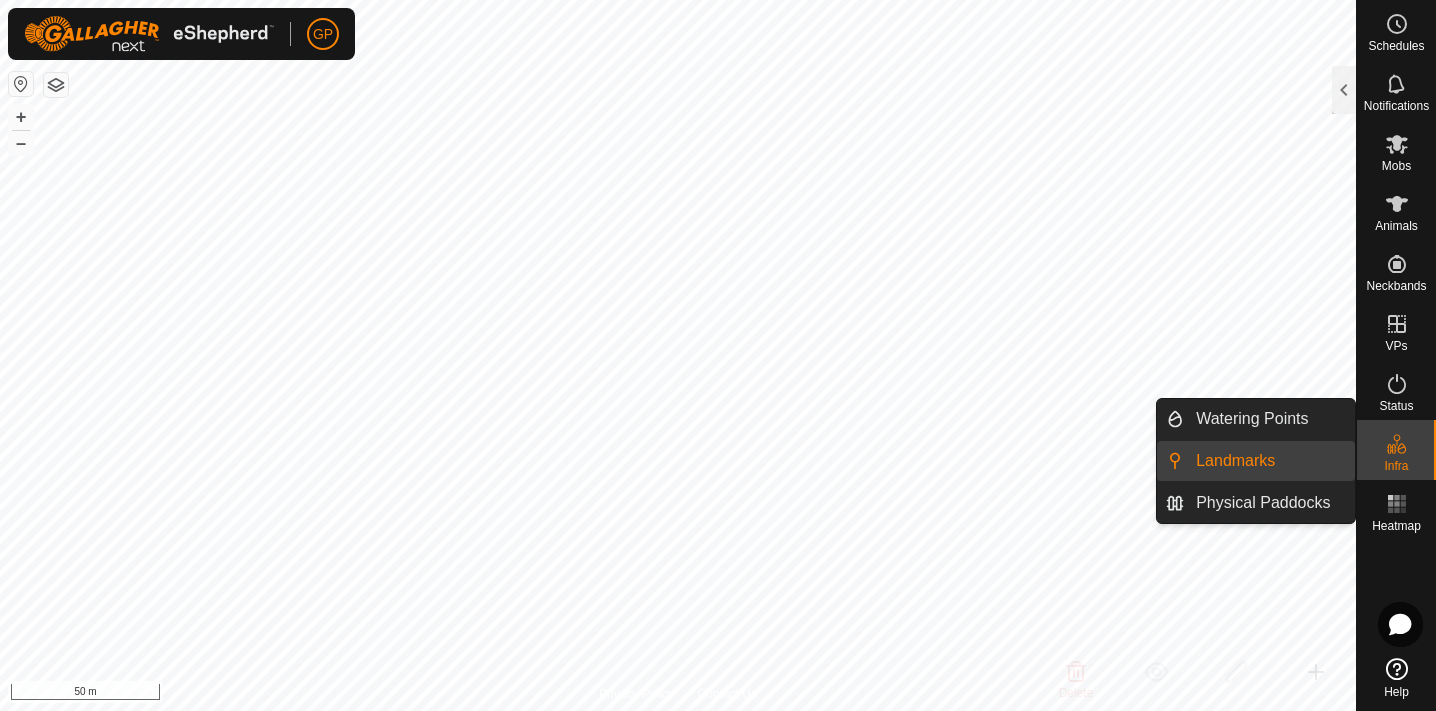 click on "Landmarks" at bounding box center [1269, 461] 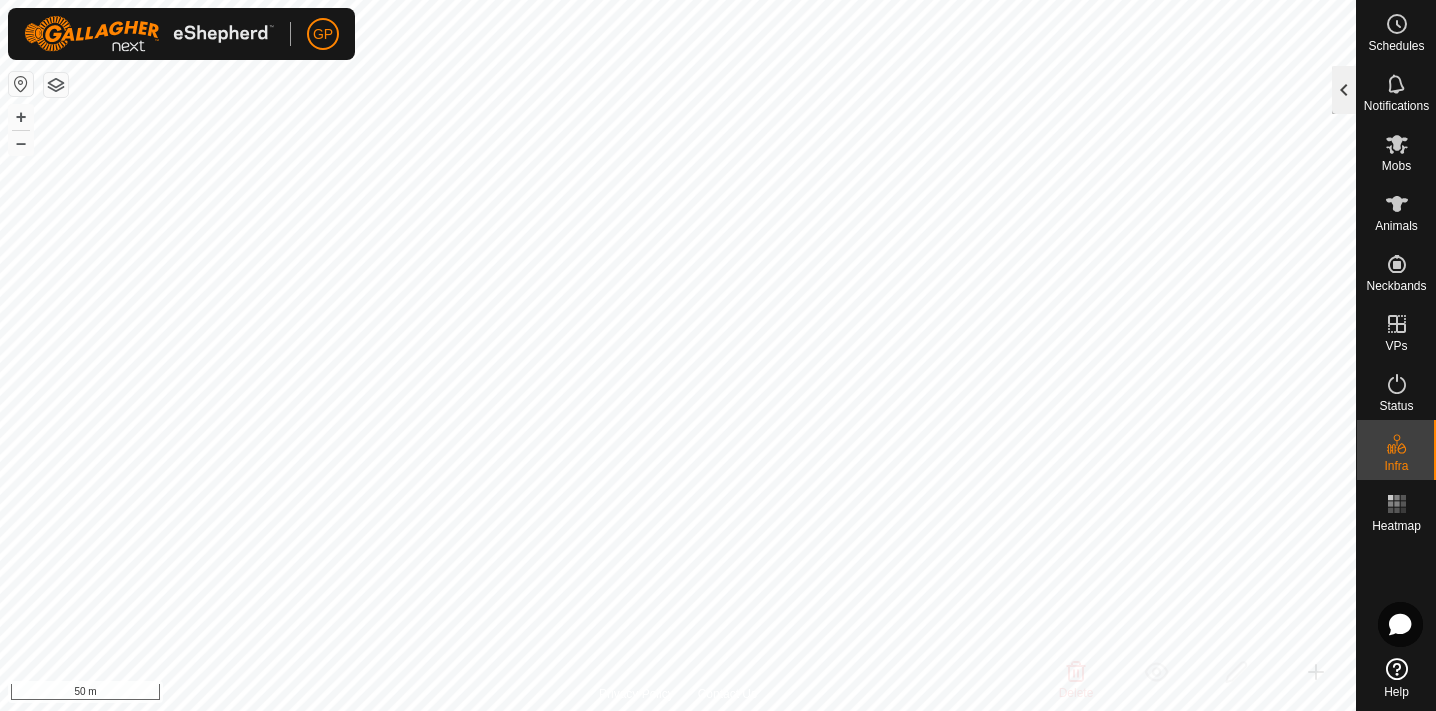 click 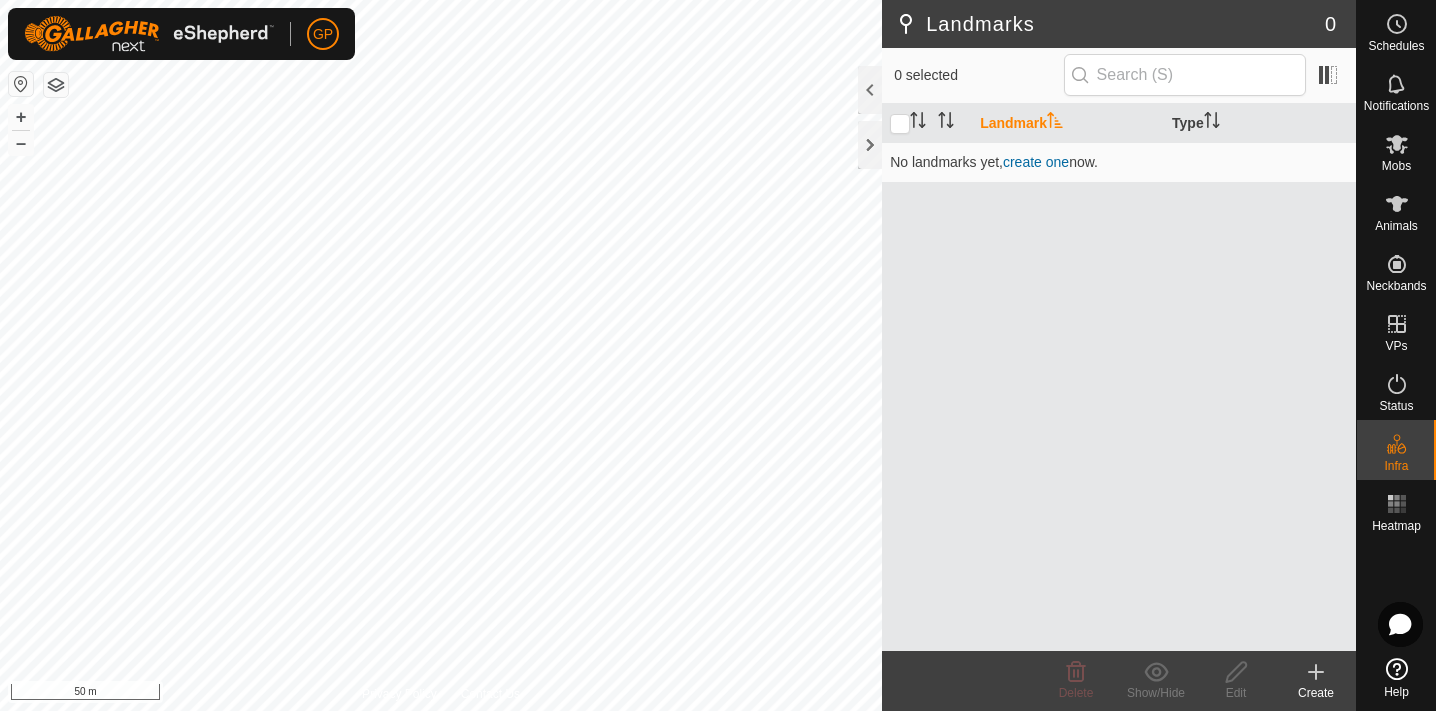 click 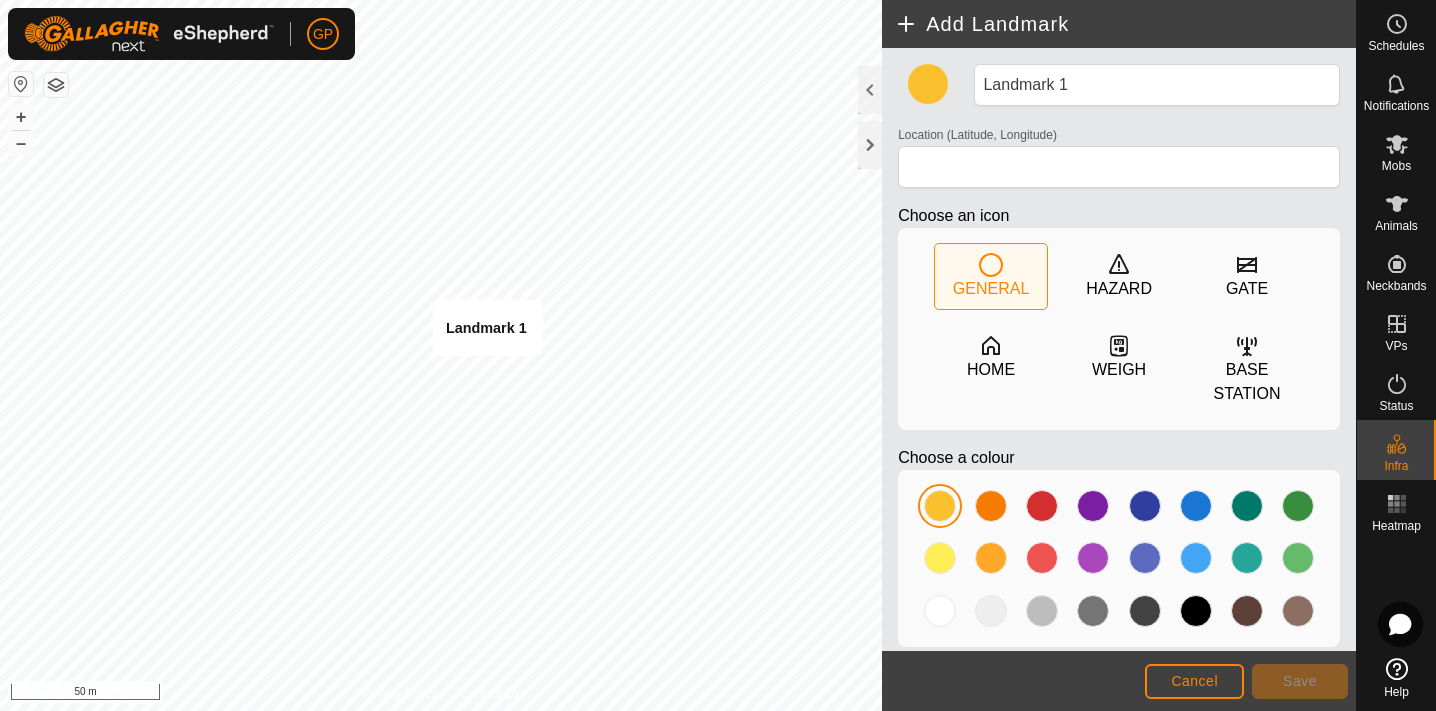 type on "[COORDINATES]" 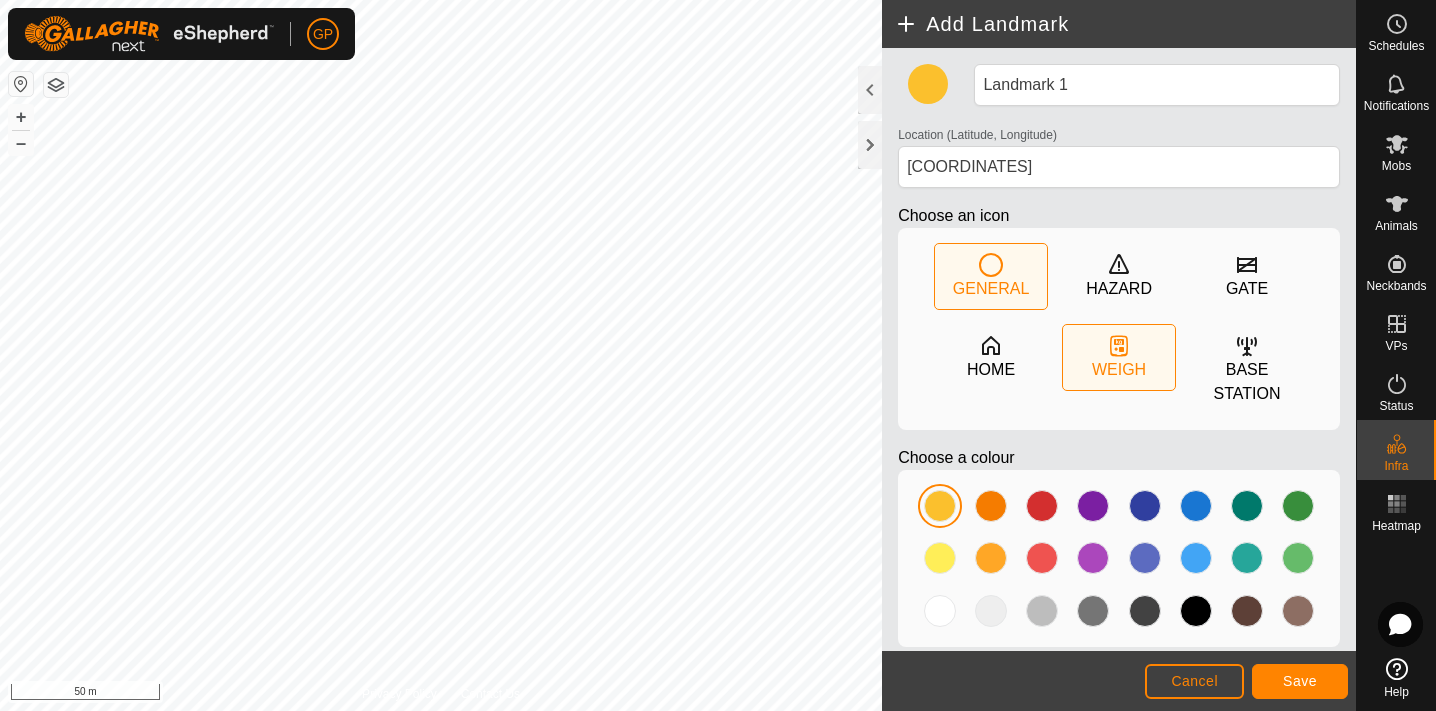 click on "WEIGH" 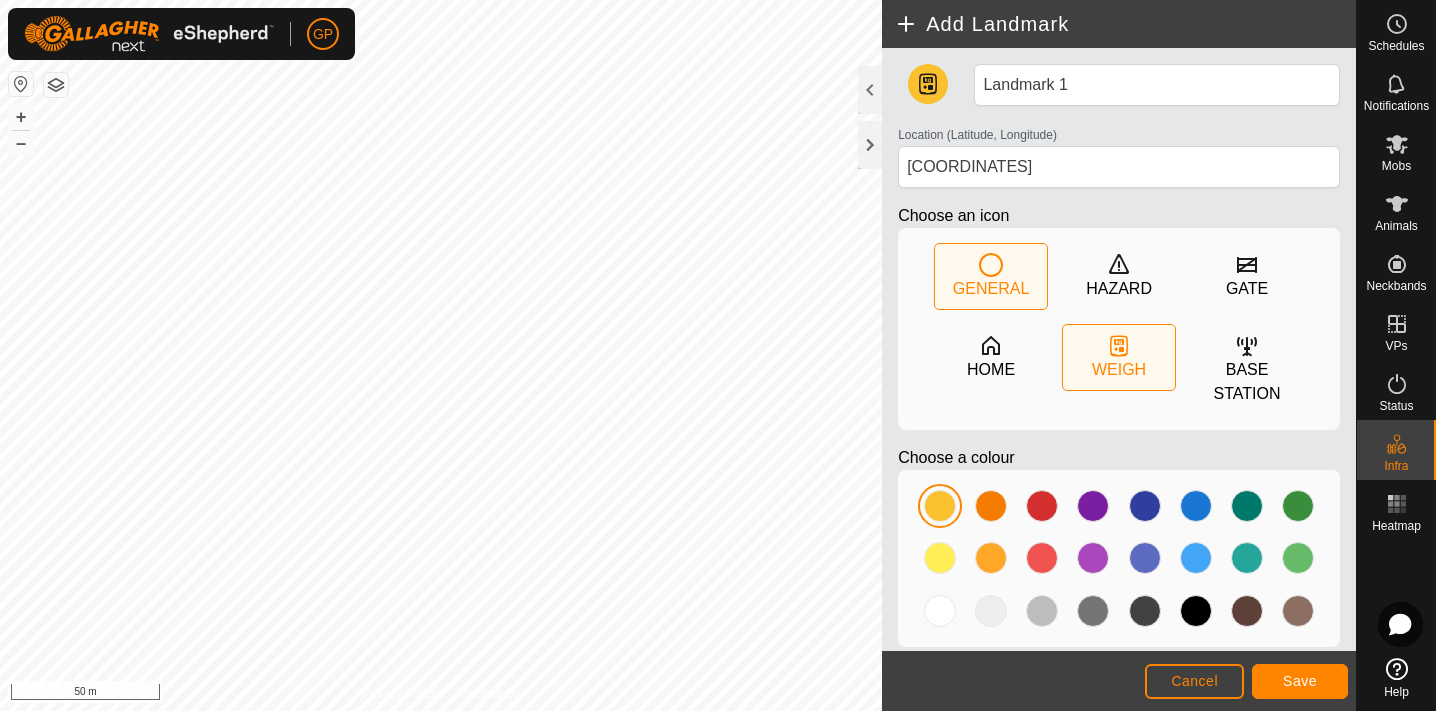 click on "GENERAL" 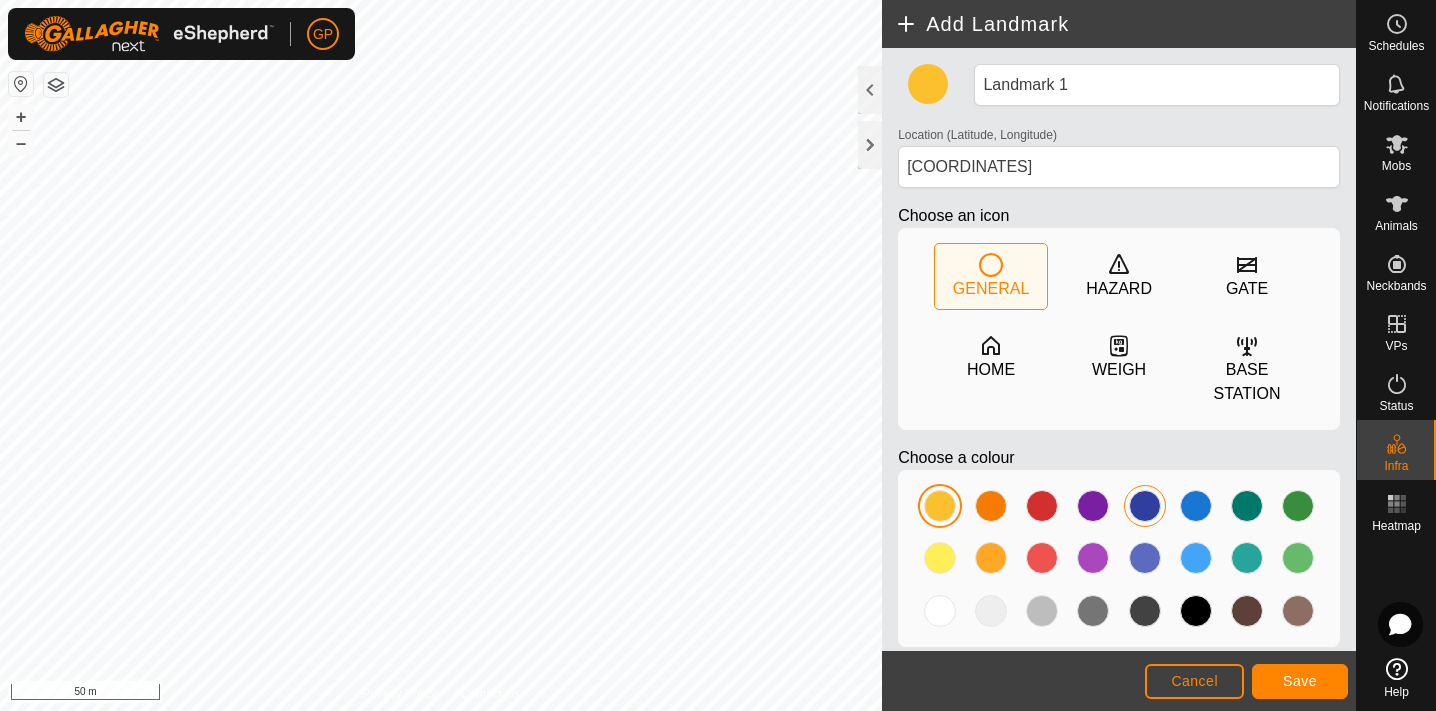 click 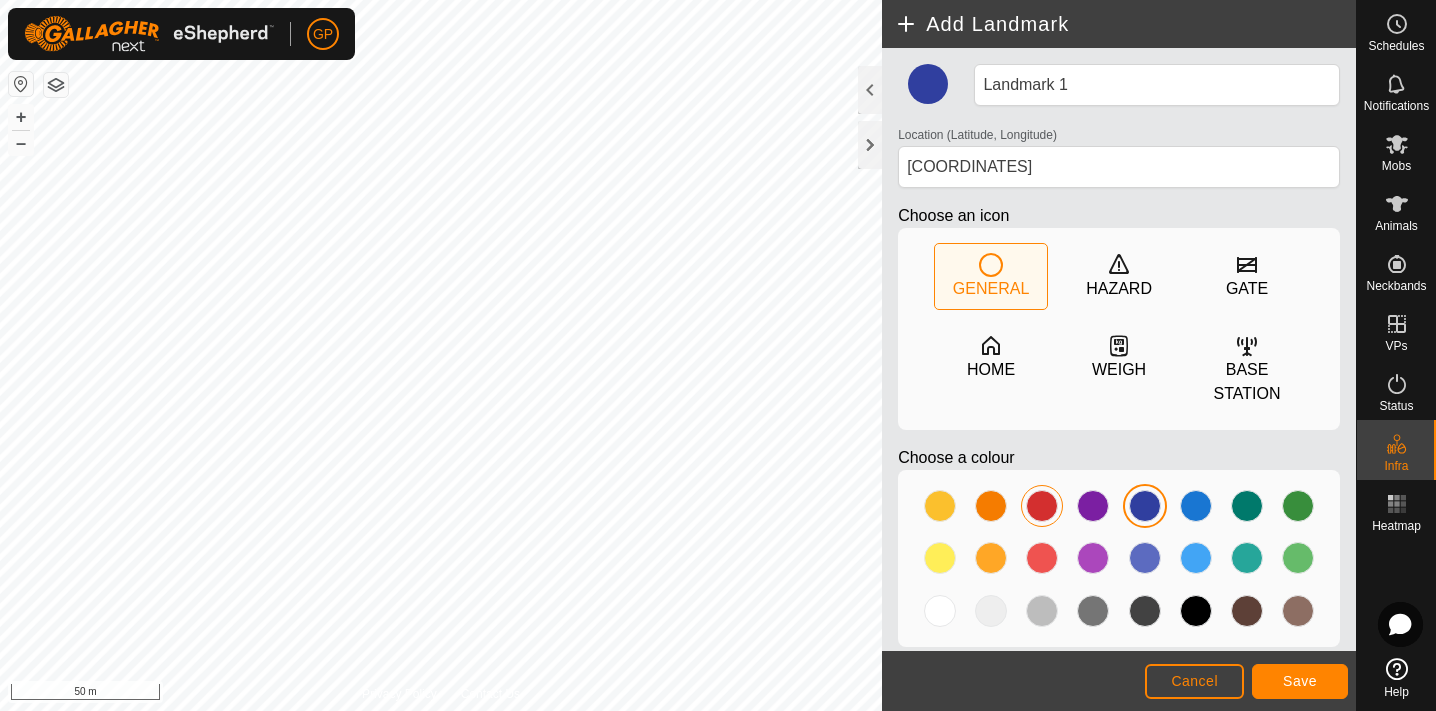 click 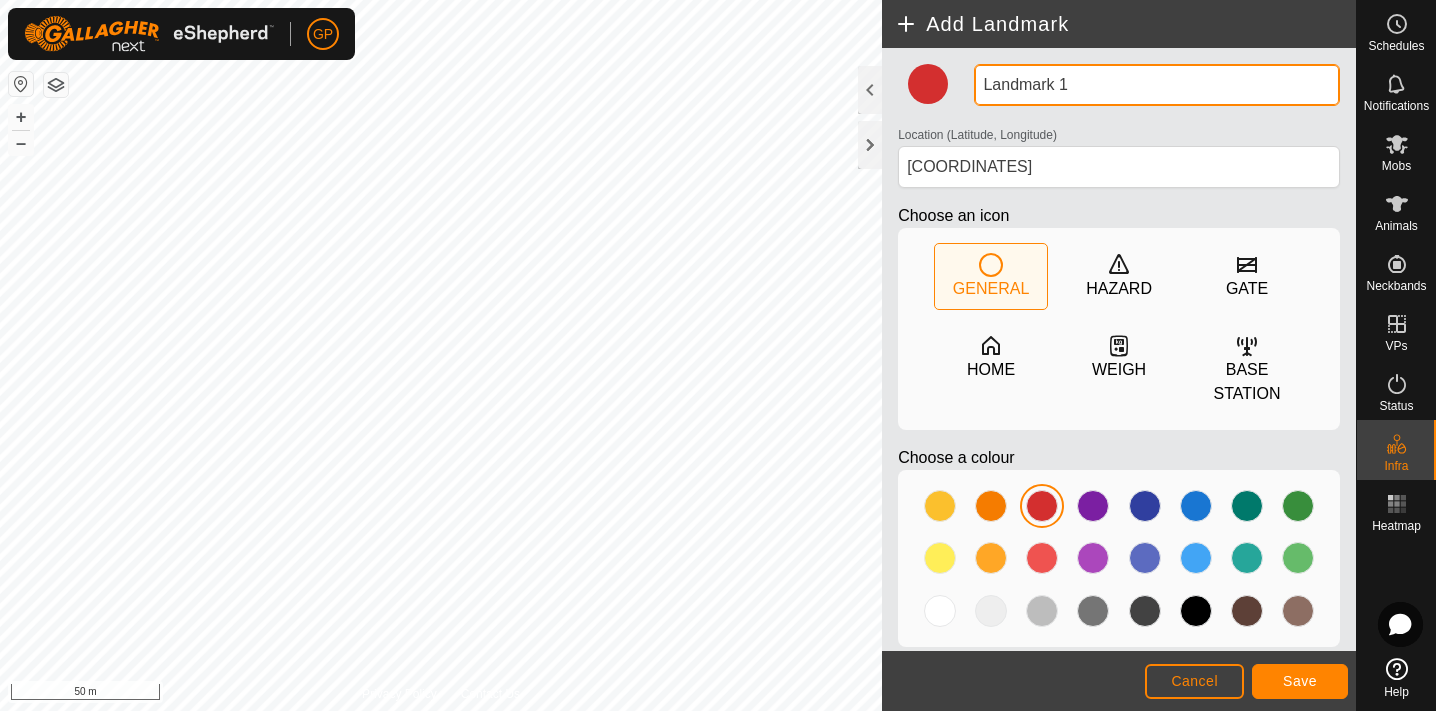 click on "Landmark 1" at bounding box center [1157, 85] 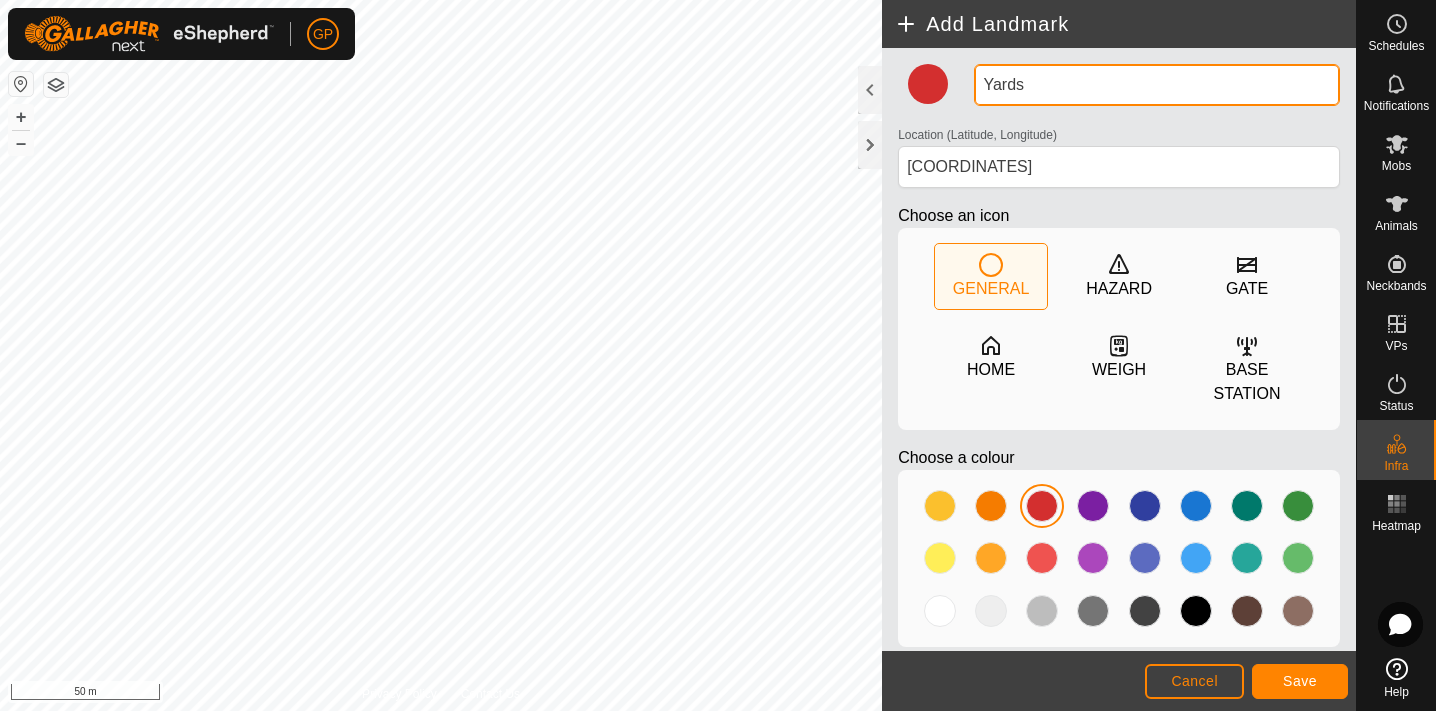 type on "Yards" 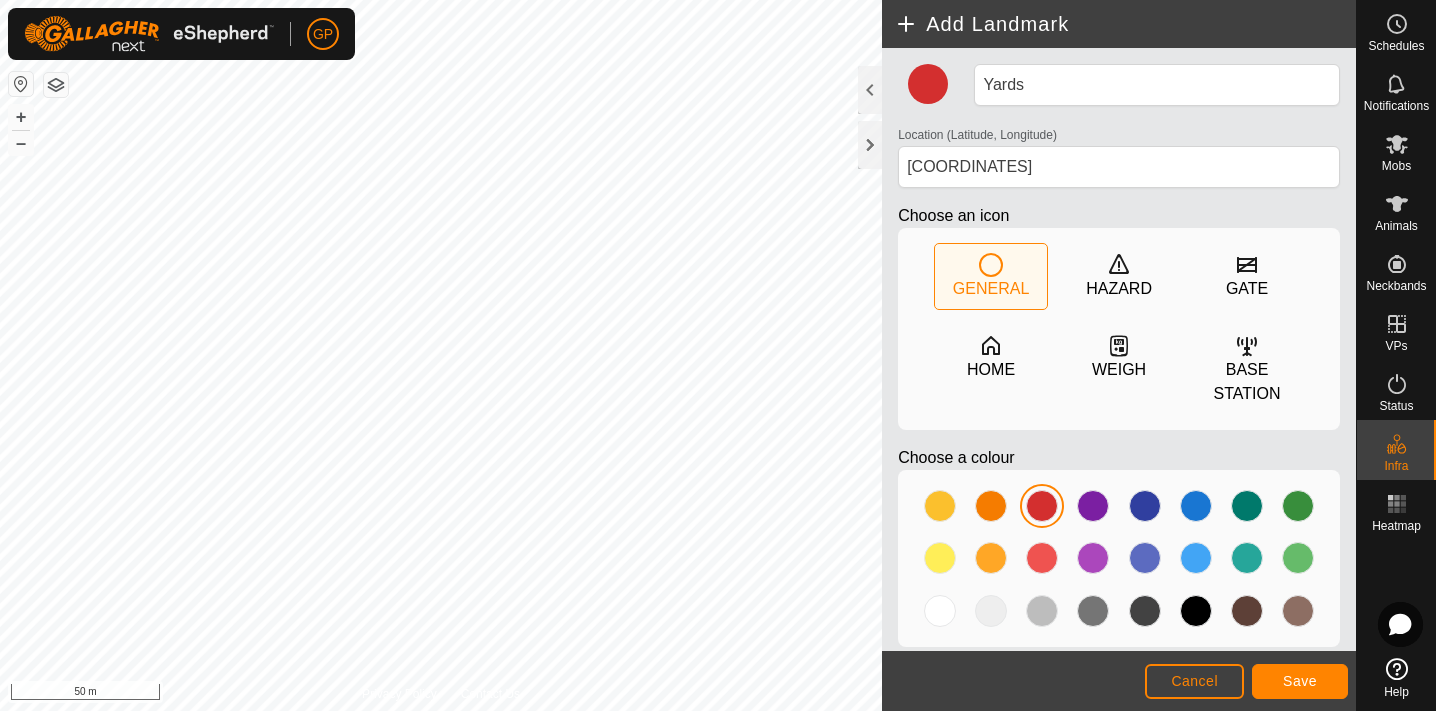 click on "Save" 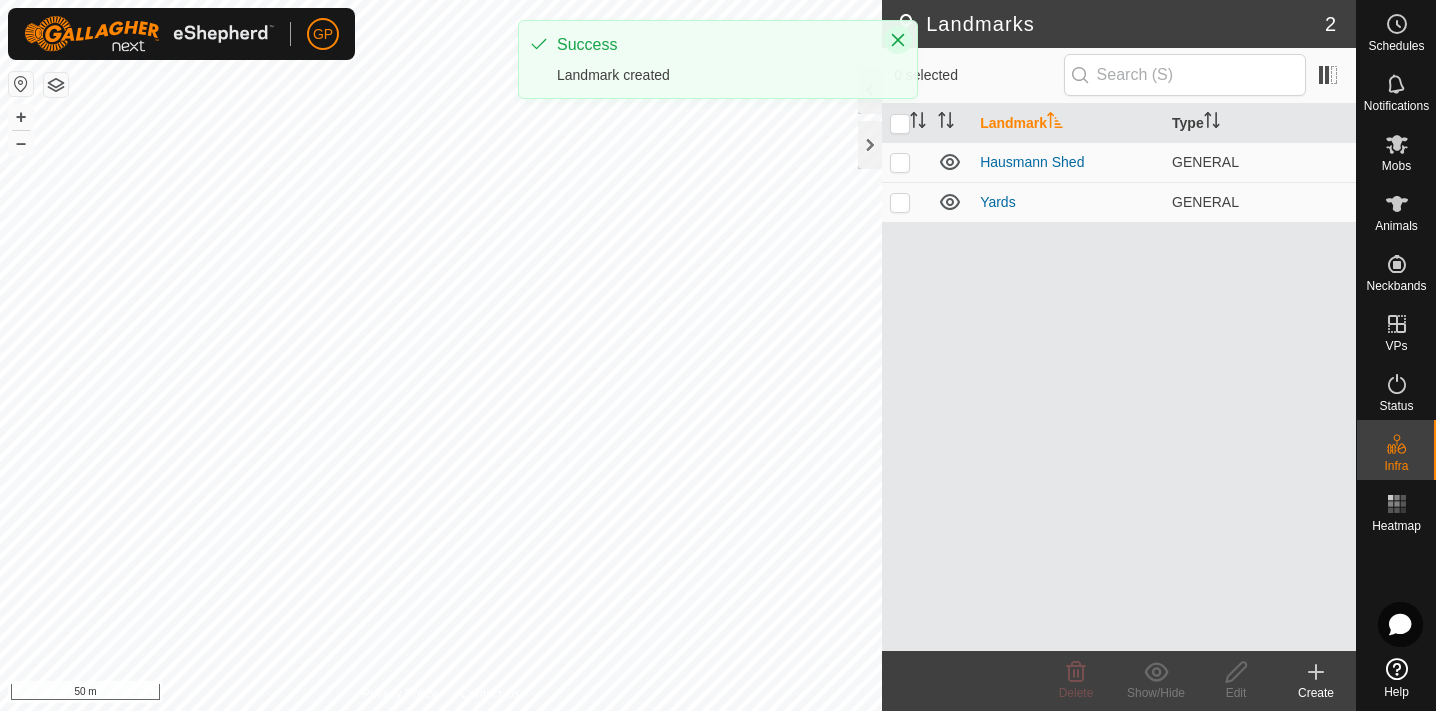 click 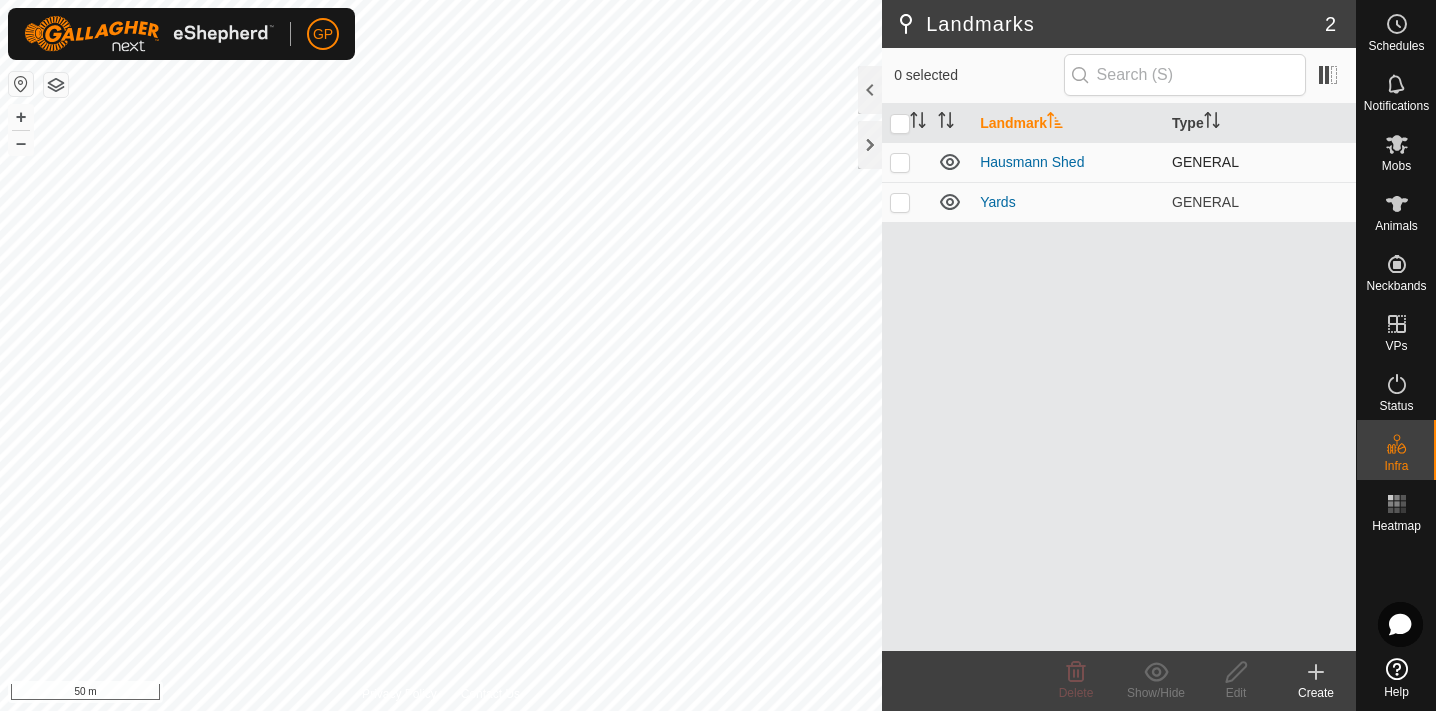 click at bounding box center (900, 162) 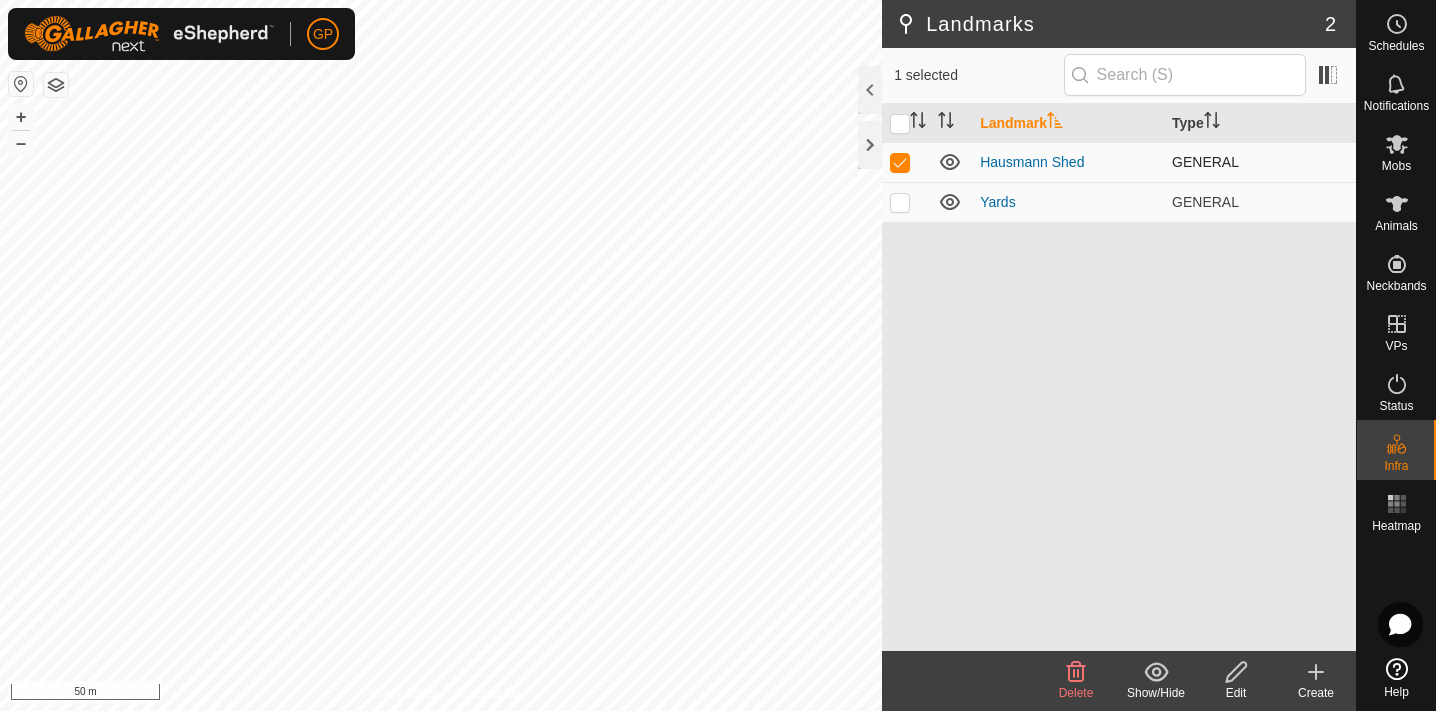 click at bounding box center [900, 162] 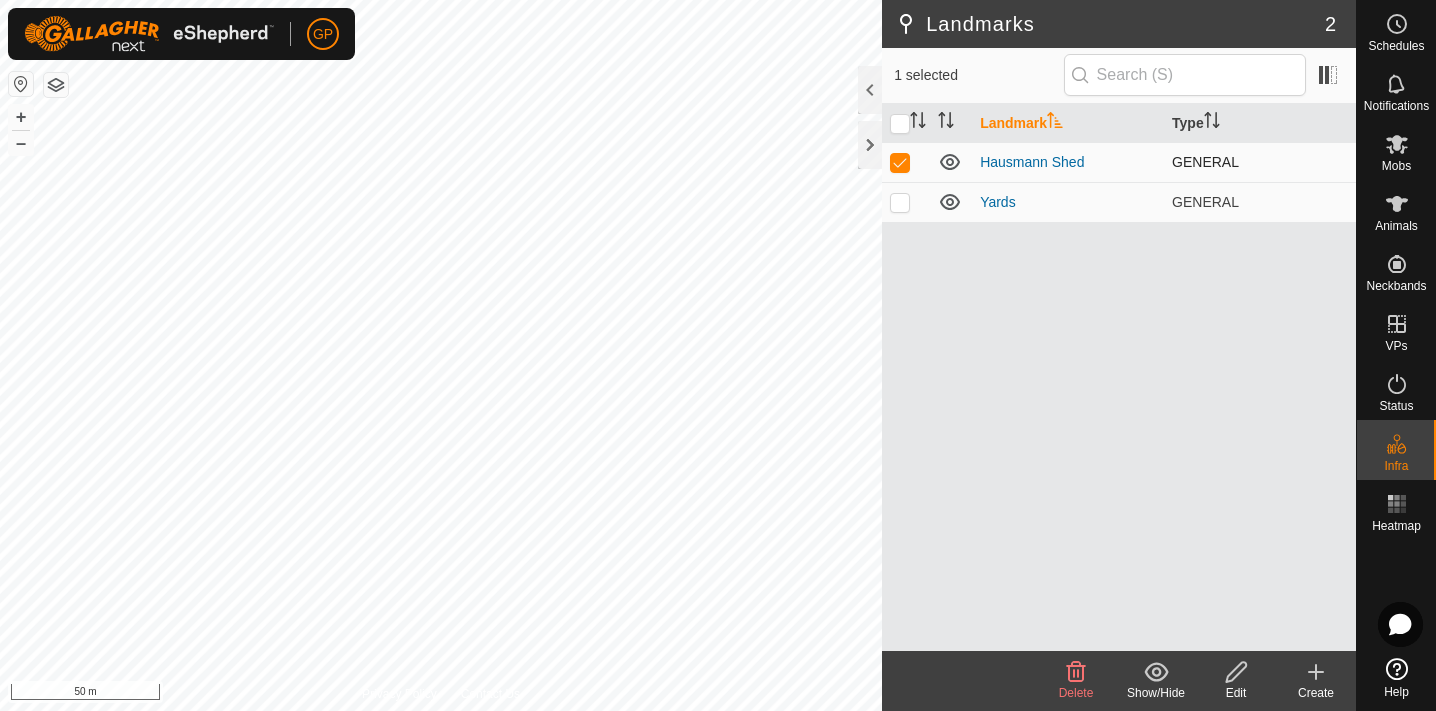 checkbox on "false" 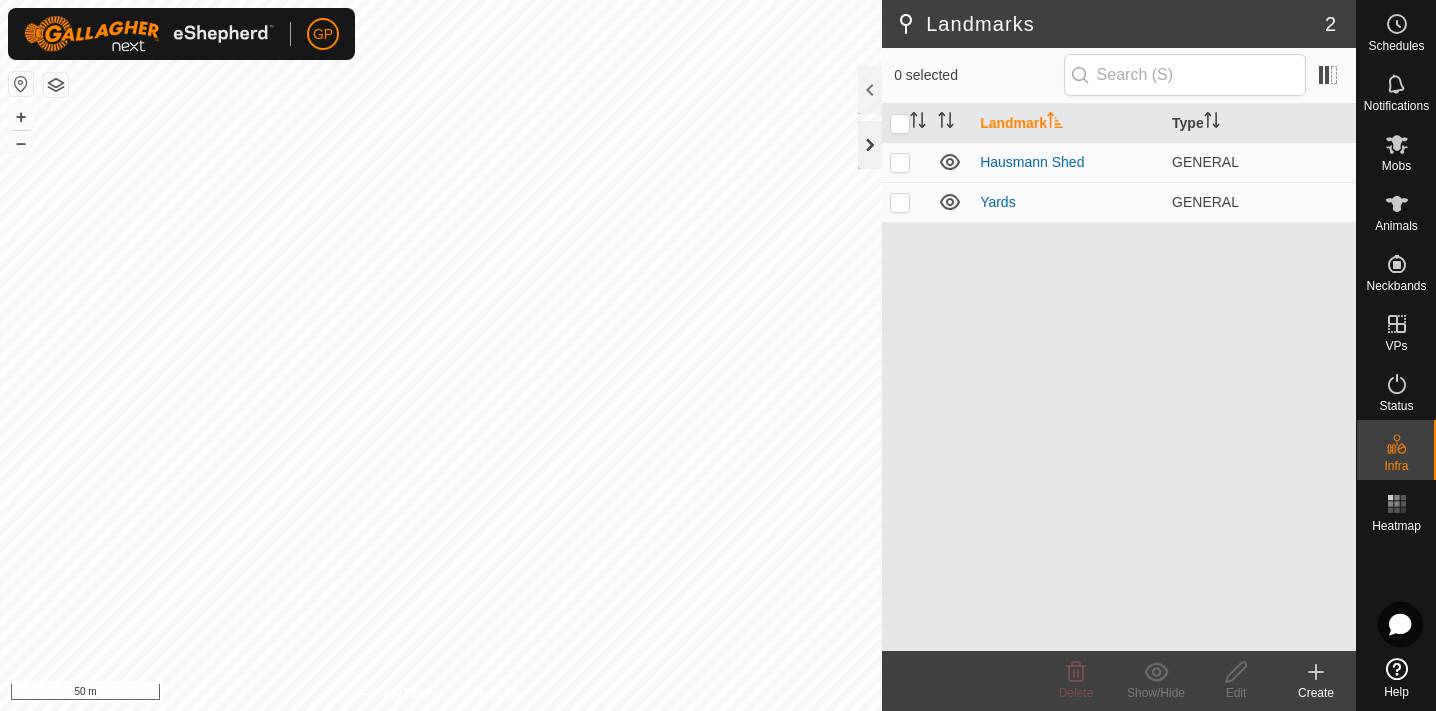 click 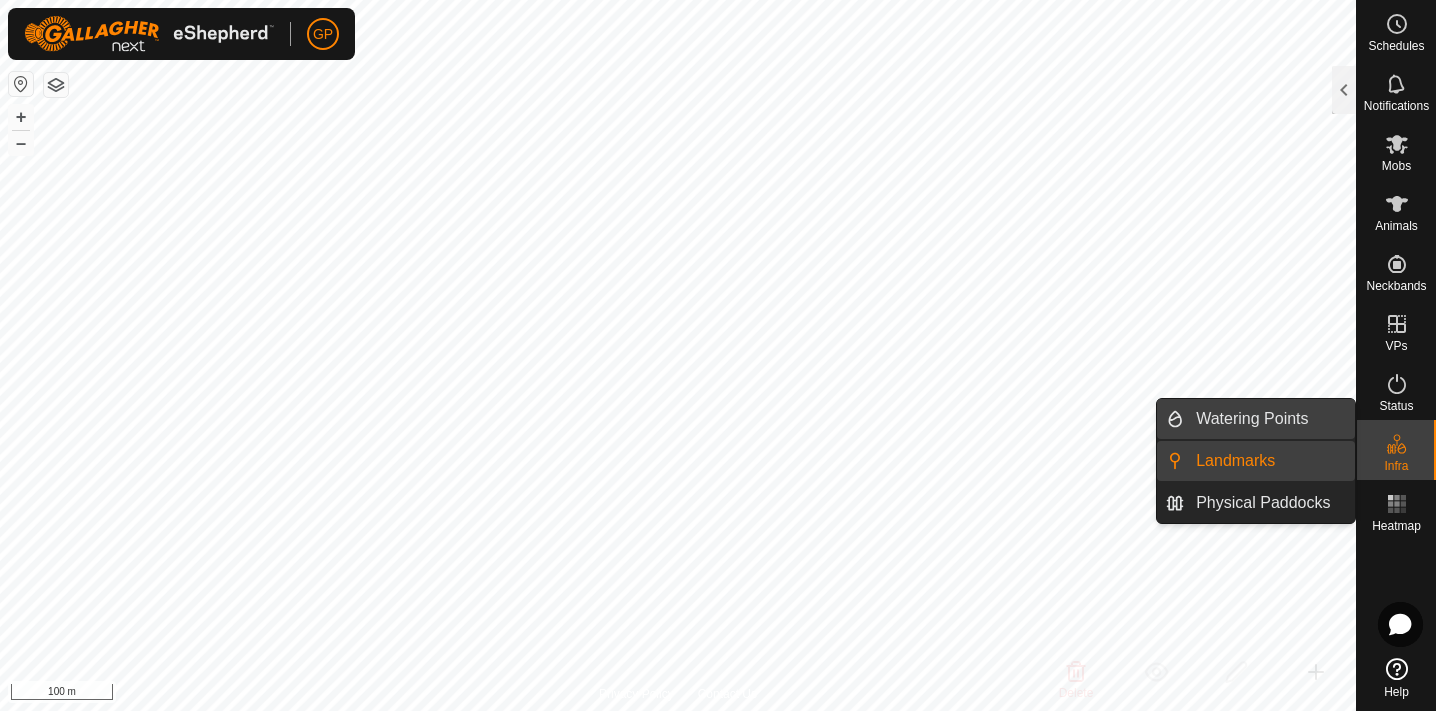 click on "Watering Points" at bounding box center [1269, 419] 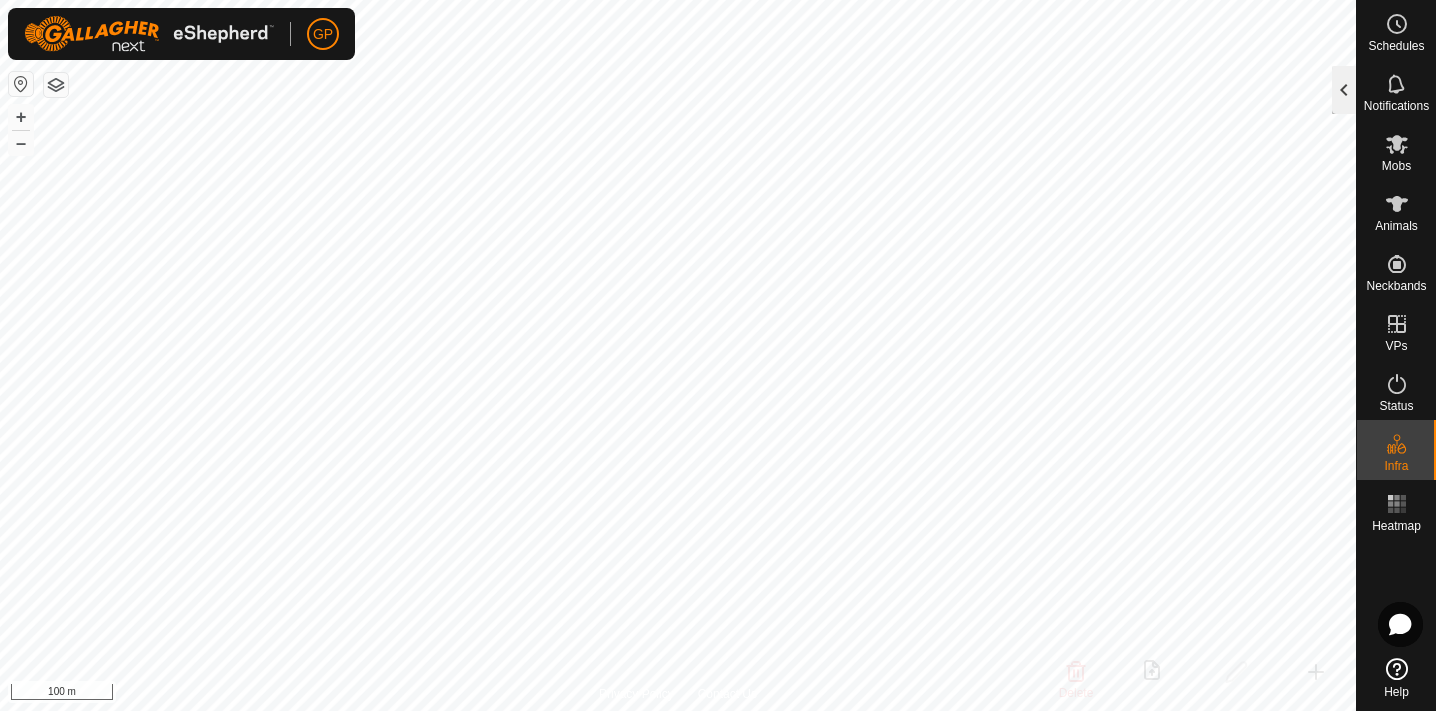click 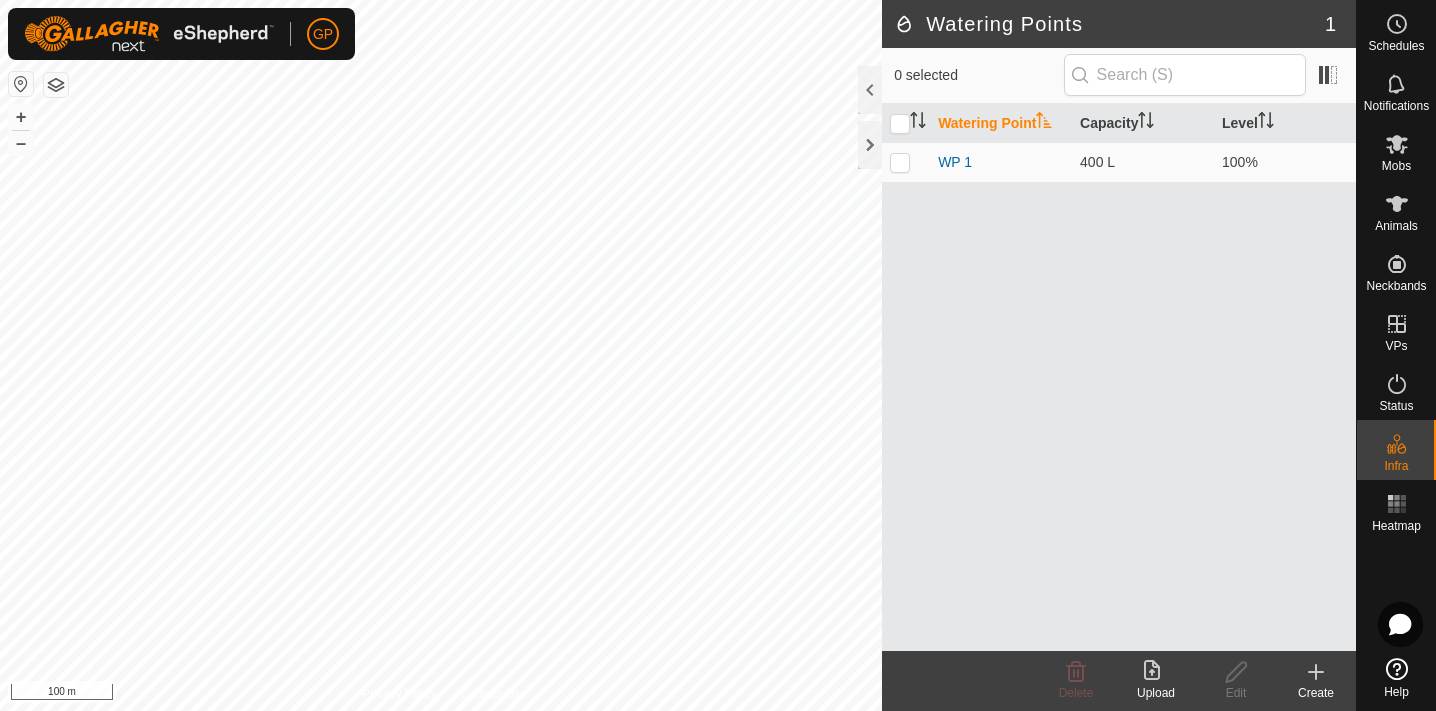 click 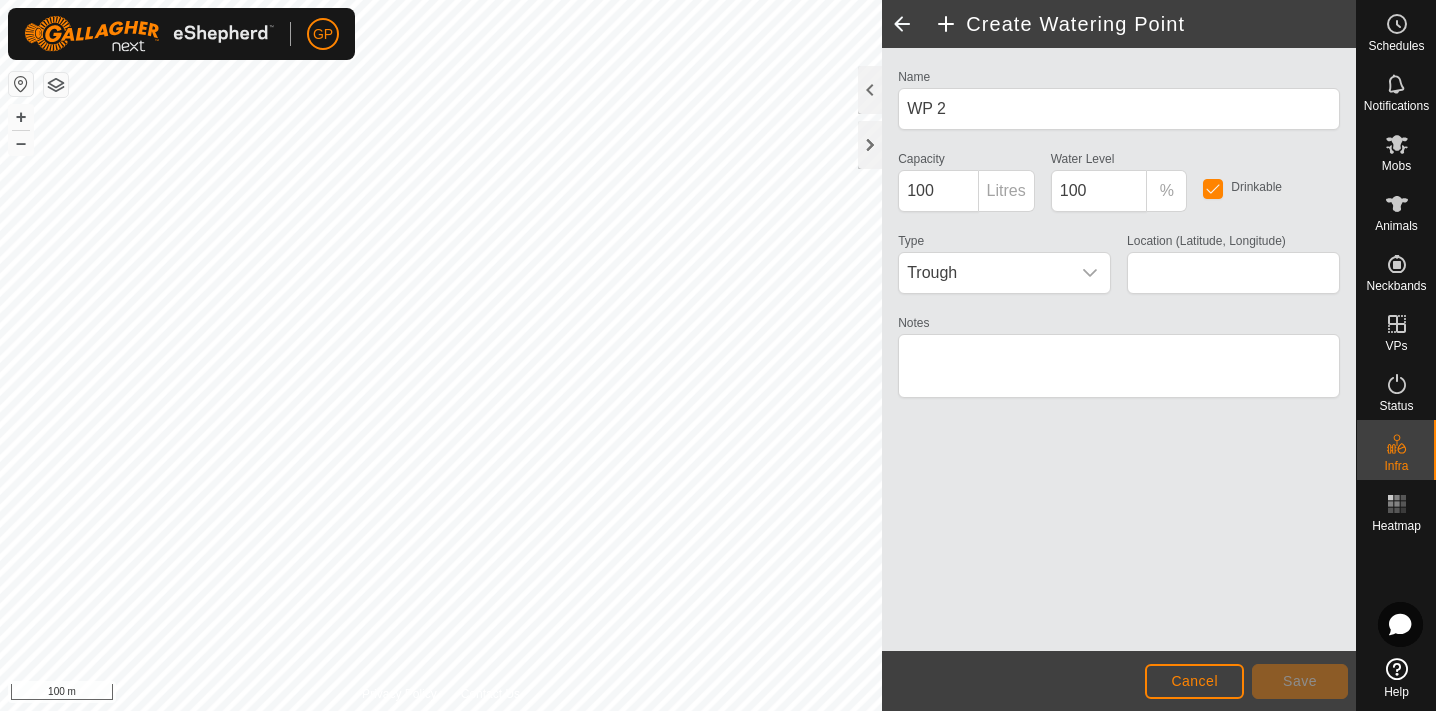 type on "[COORDINATES]" 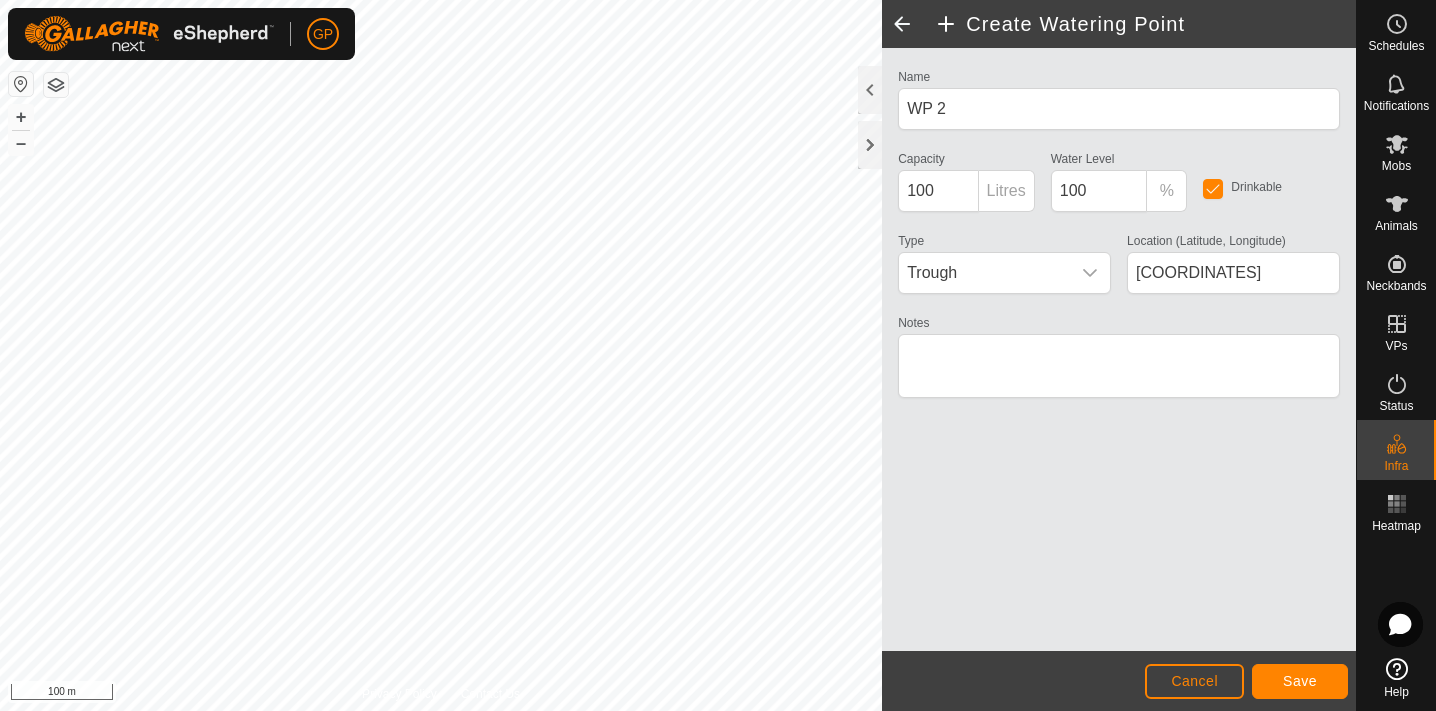 click on "Cancel" 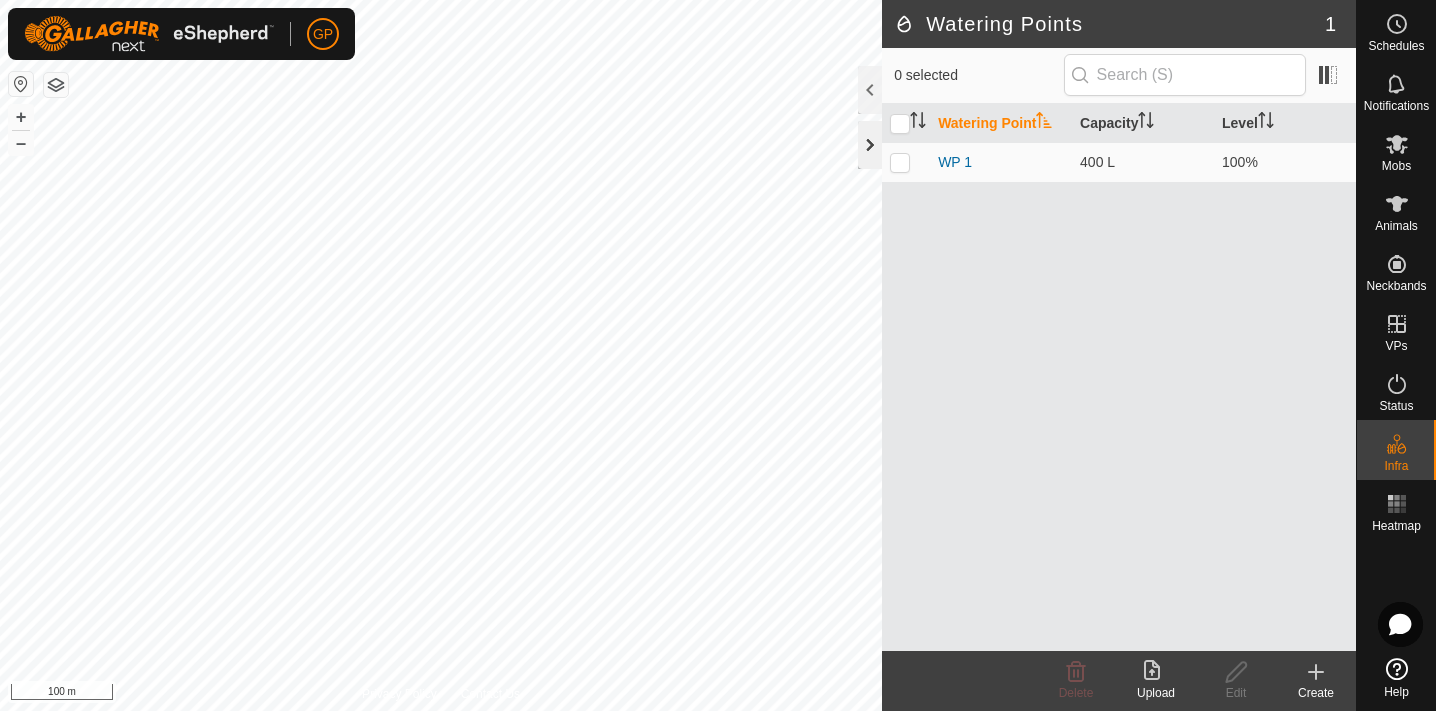click 